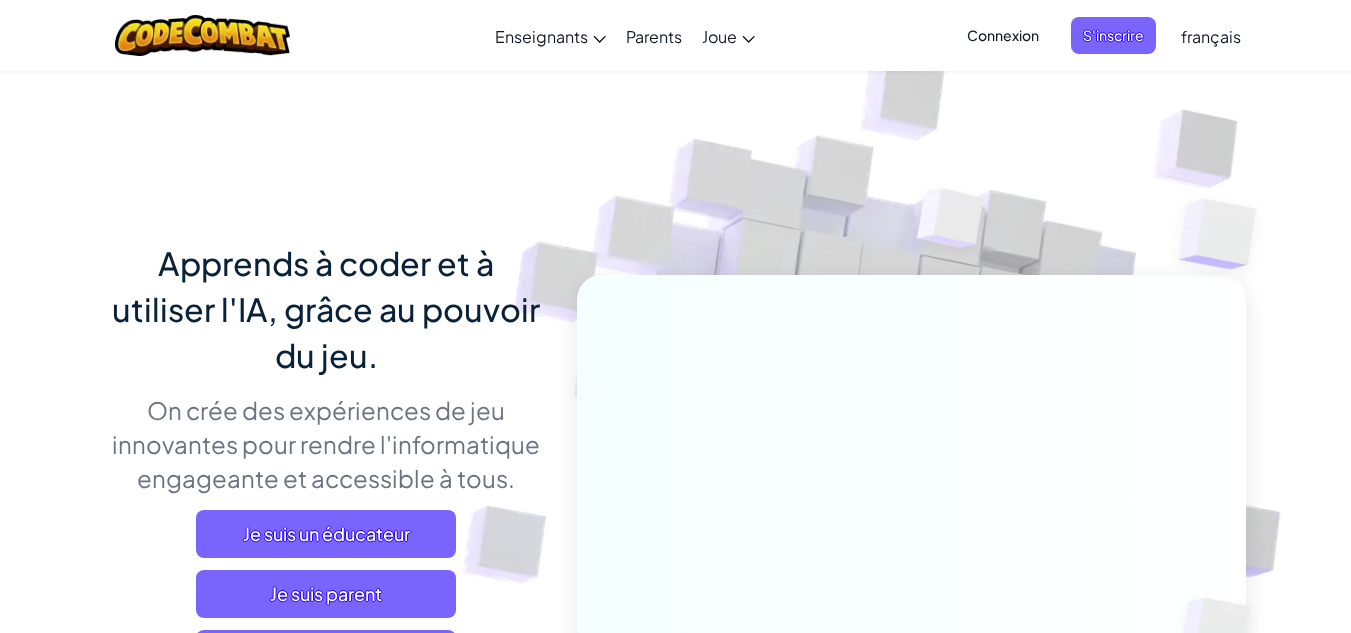 scroll, scrollTop: 0, scrollLeft: 0, axis: both 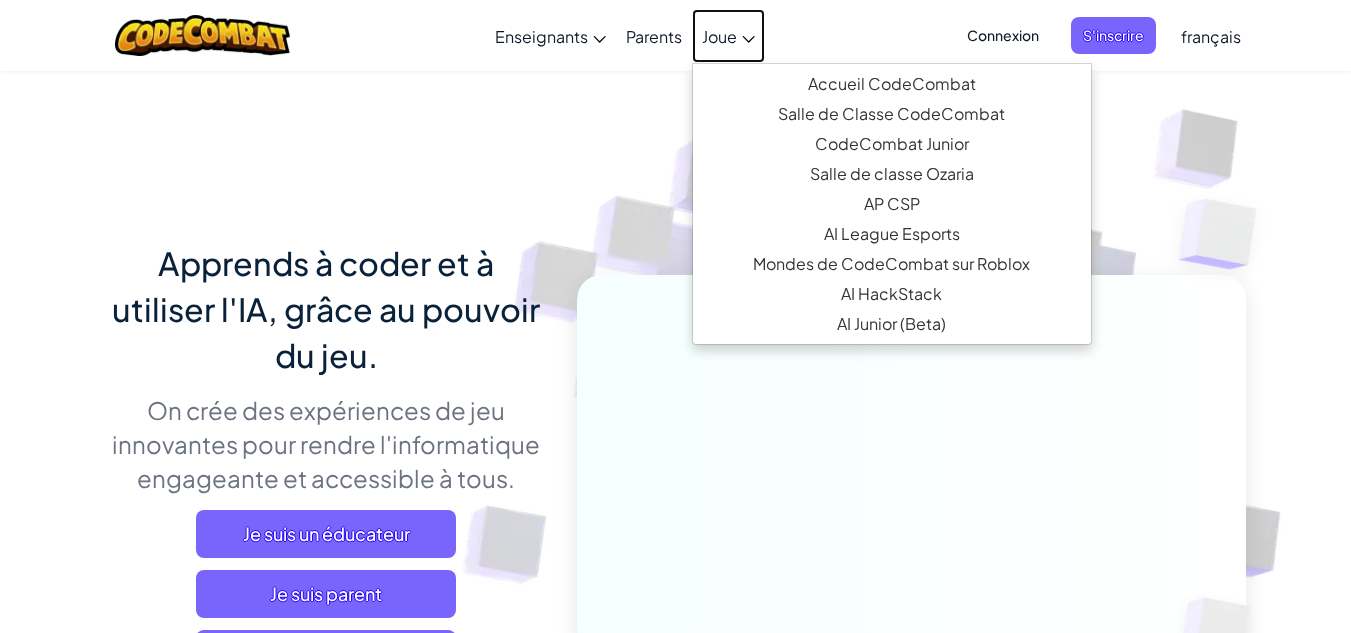 click on "Joue" at bounding box center [719, 36] 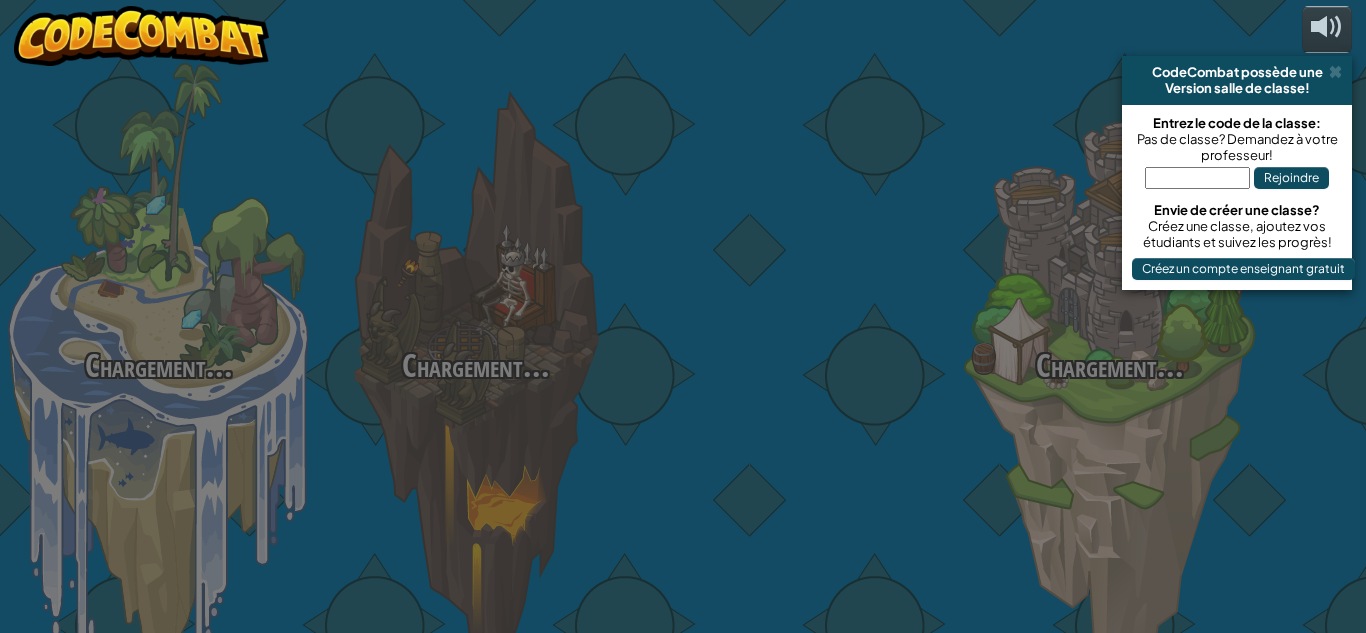 select on "fr" 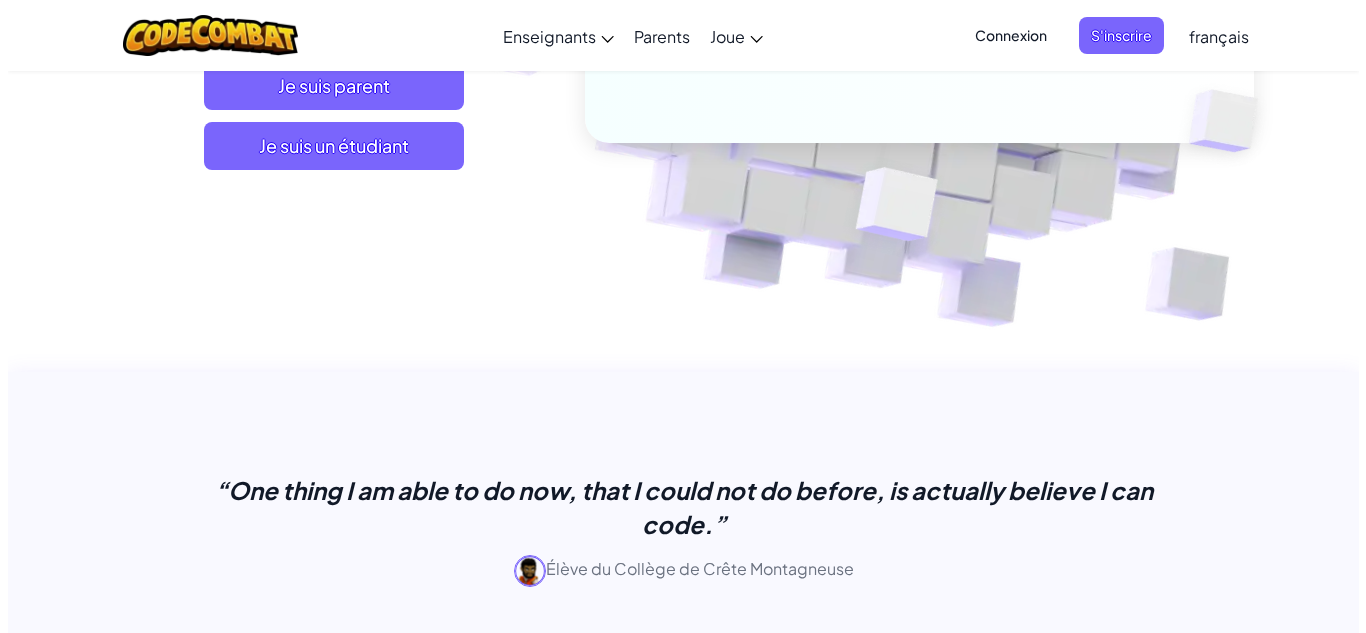 scroll, scrollTop: 461, scrollLeft: 0, axis: vertical 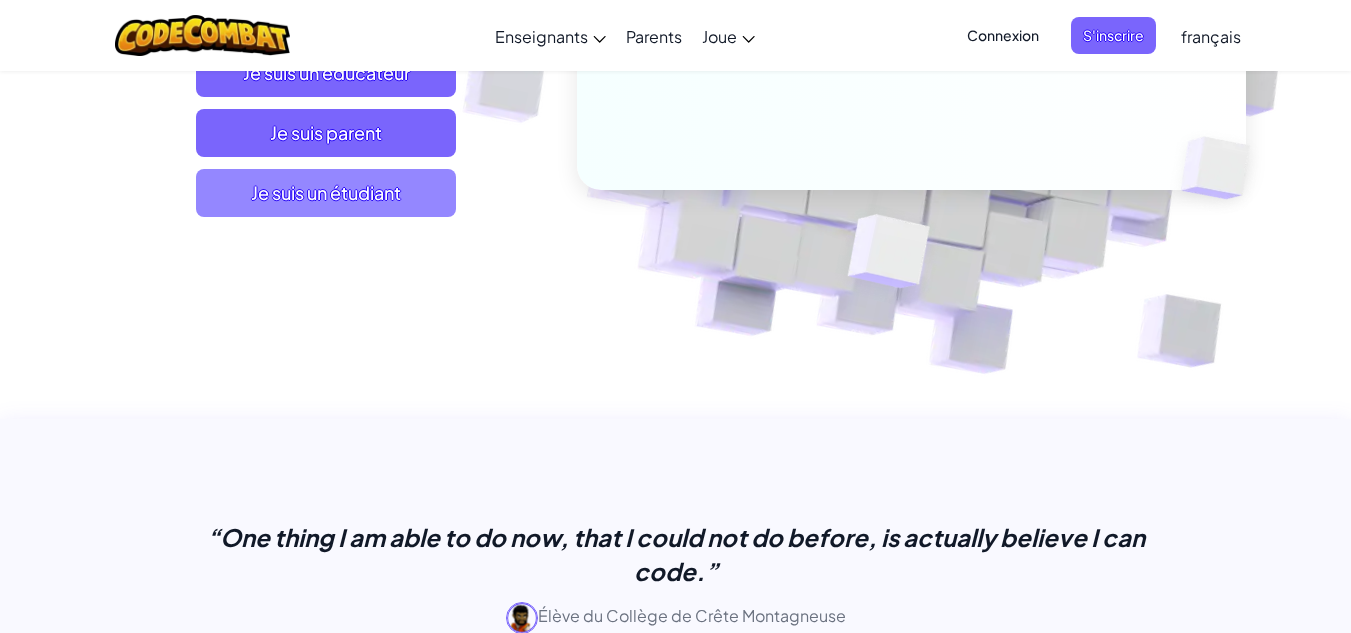 click on "Je suis un étudiant" at bounding box center [326, 193] 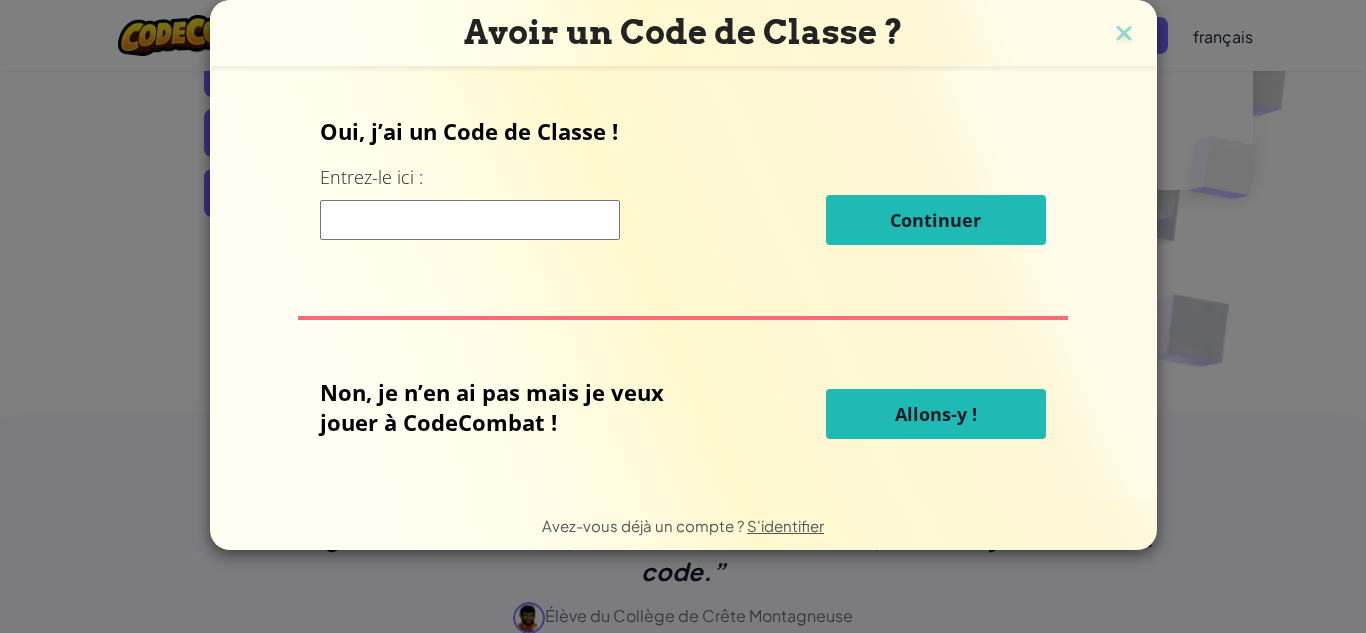 click at bounding box center [470, 220] 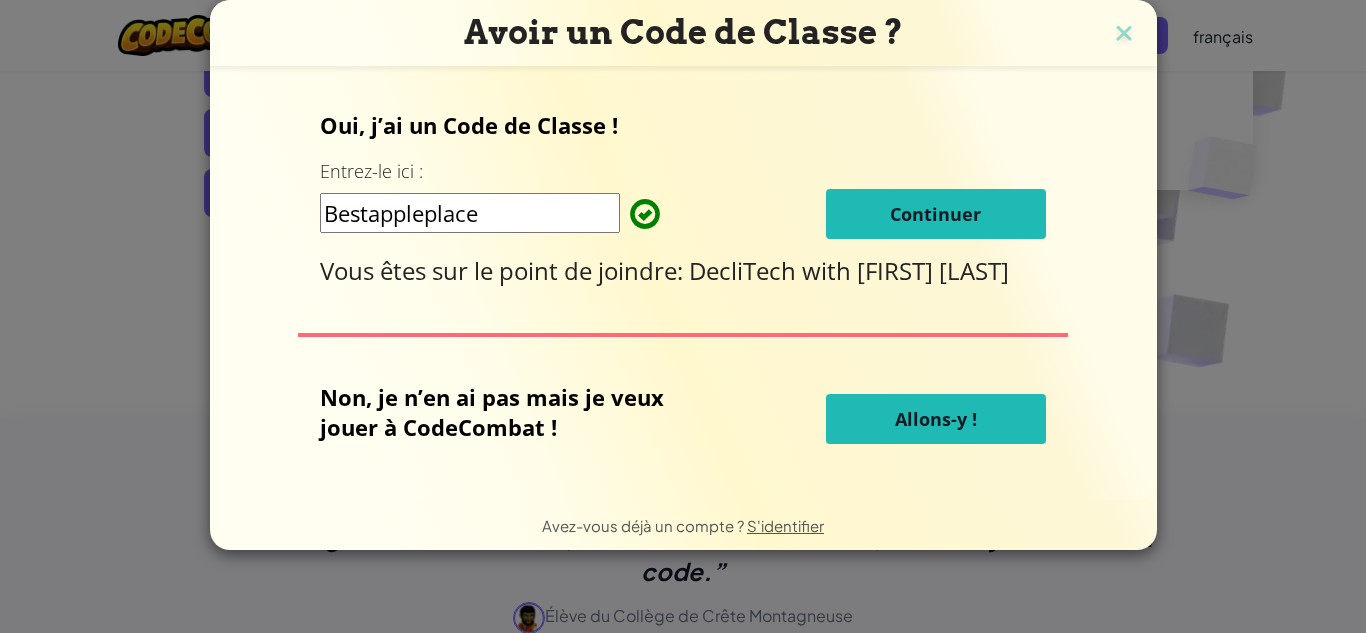 click on "Continuer" at bounding box center (936, 214) 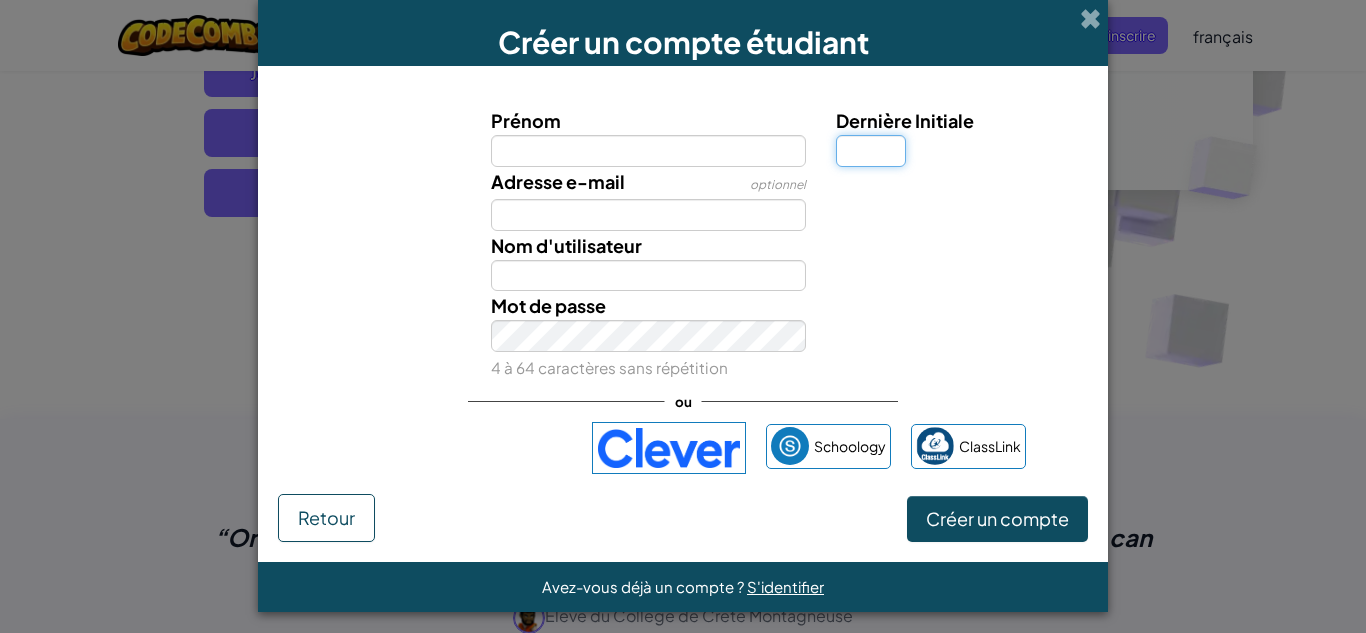 click on "Dernière Initiale" at bounding box center (871, 151) 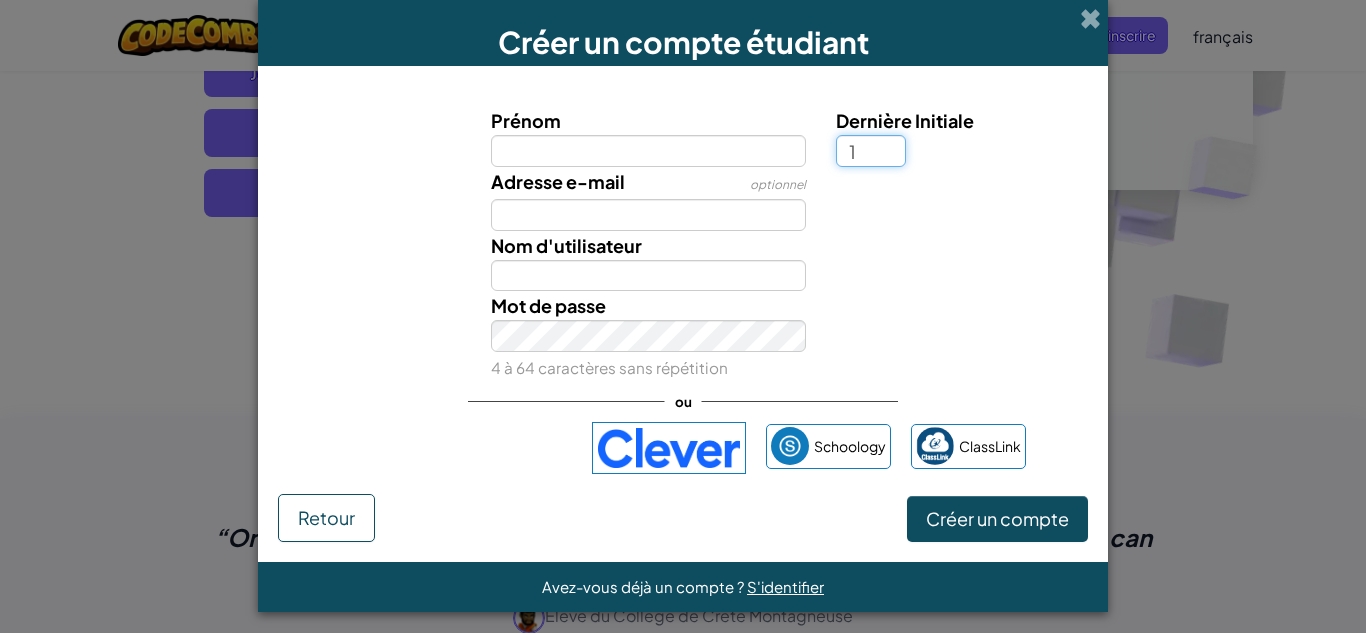type on "1" 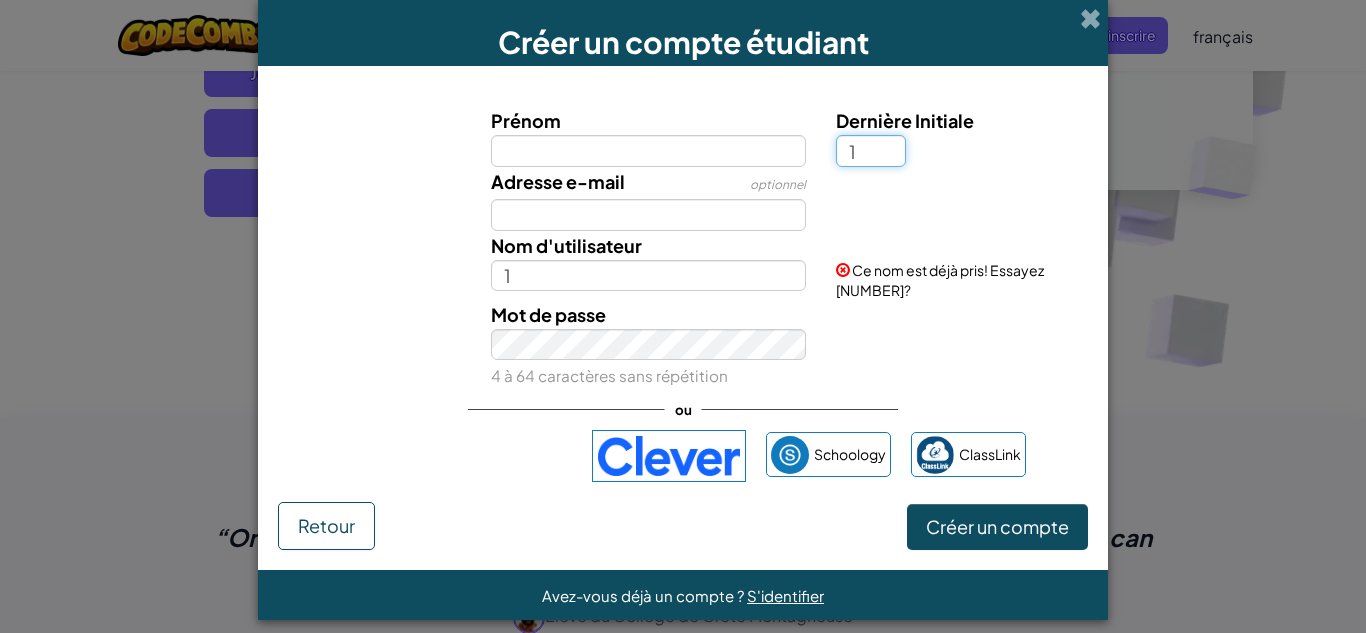 click on "1" at bounding box center (871, 151) 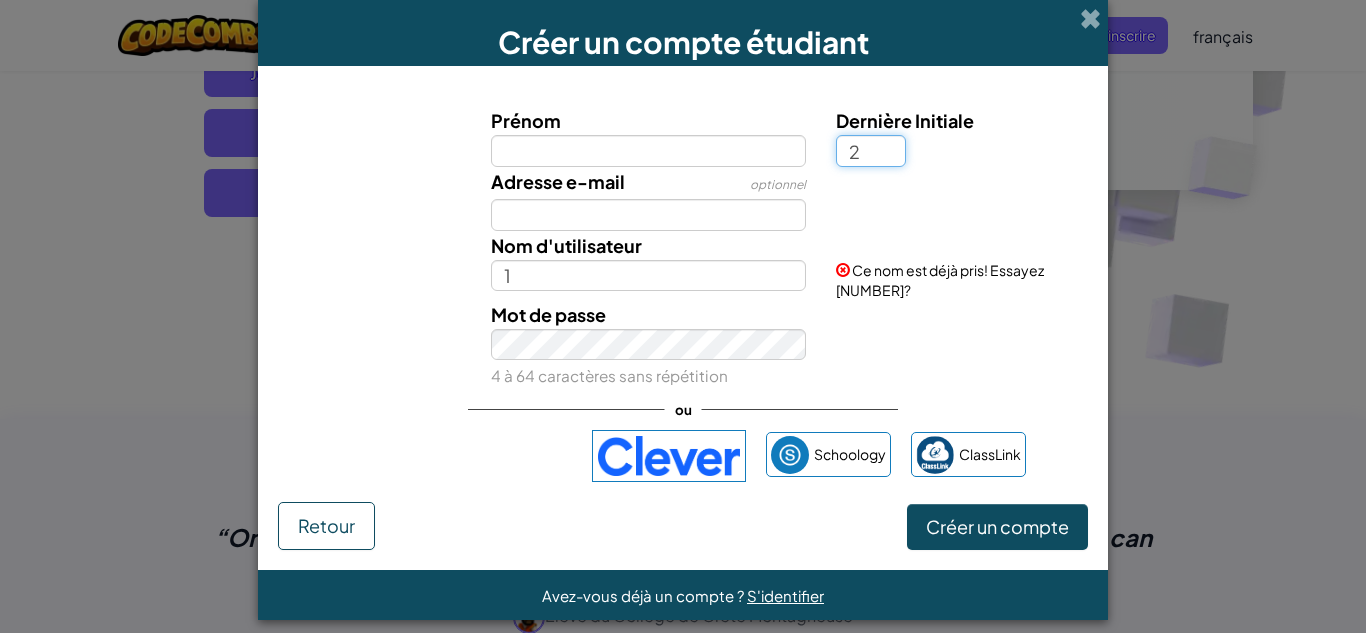 type on "2" 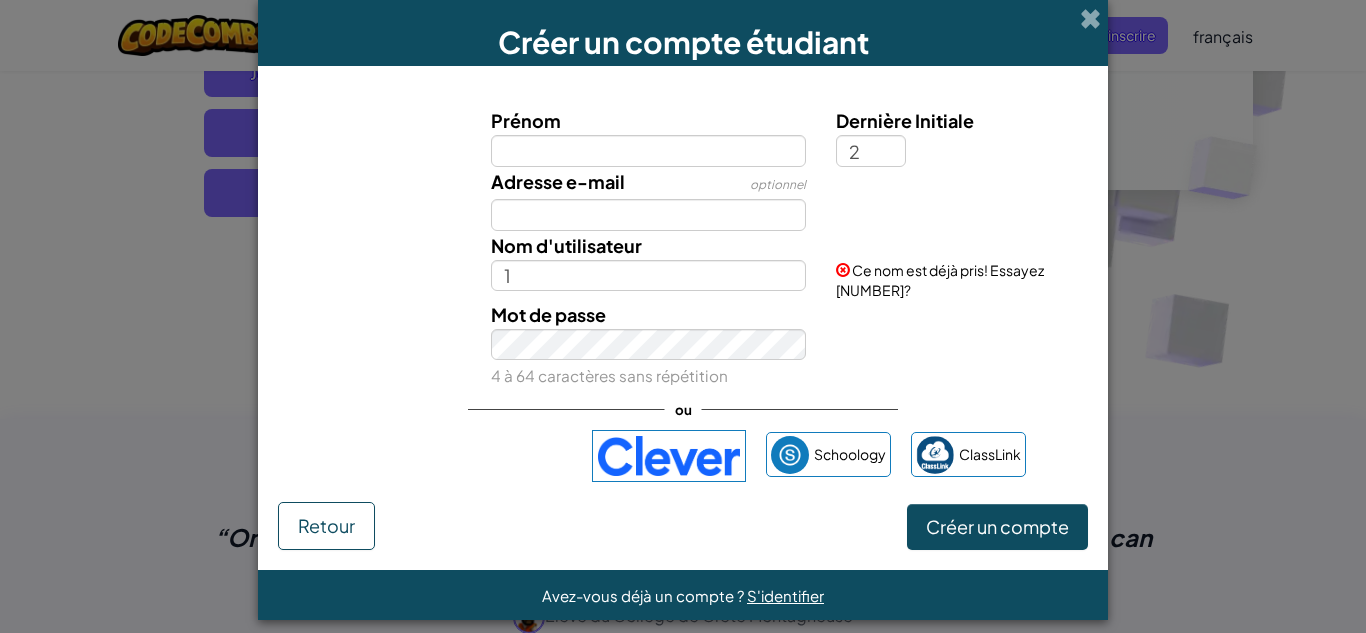 type on "2" 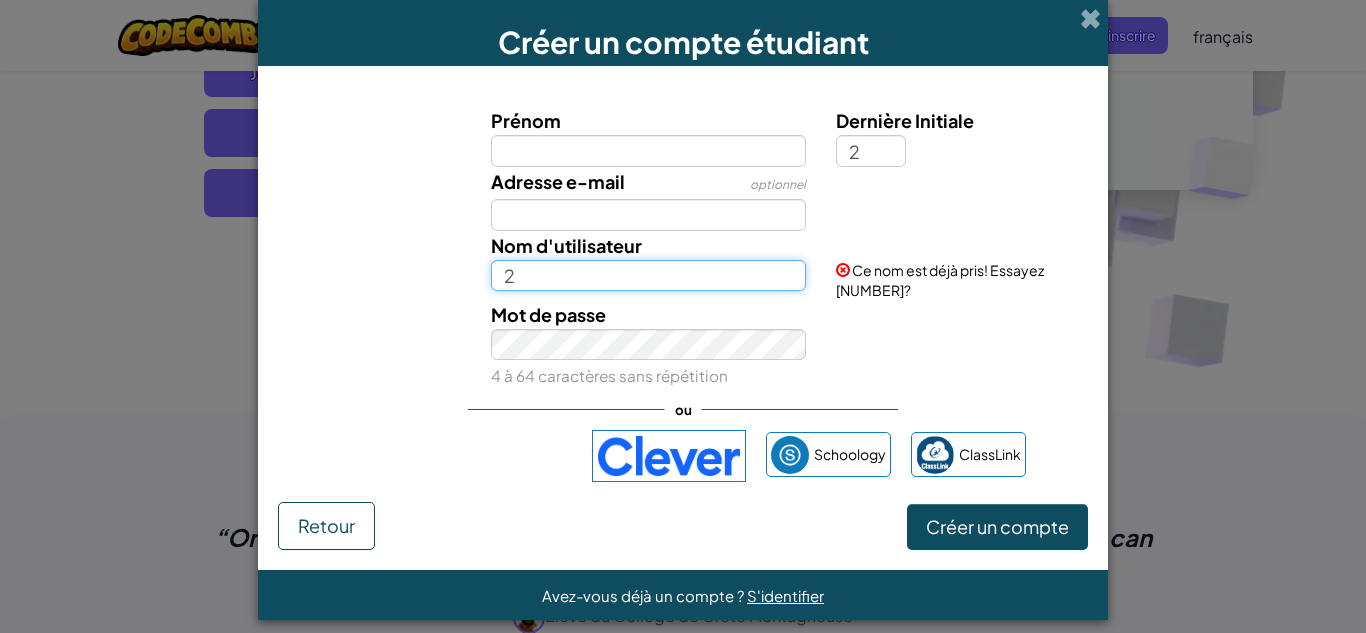 click on "2" at bounding box center [649, 276] 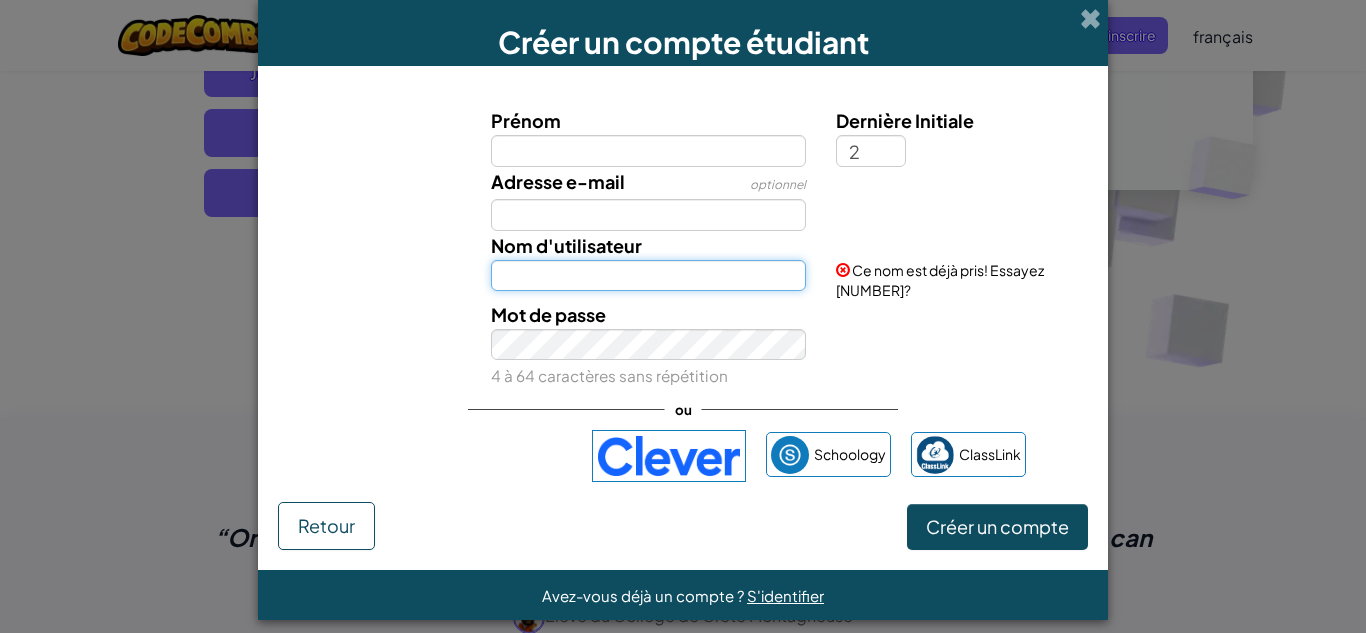 type 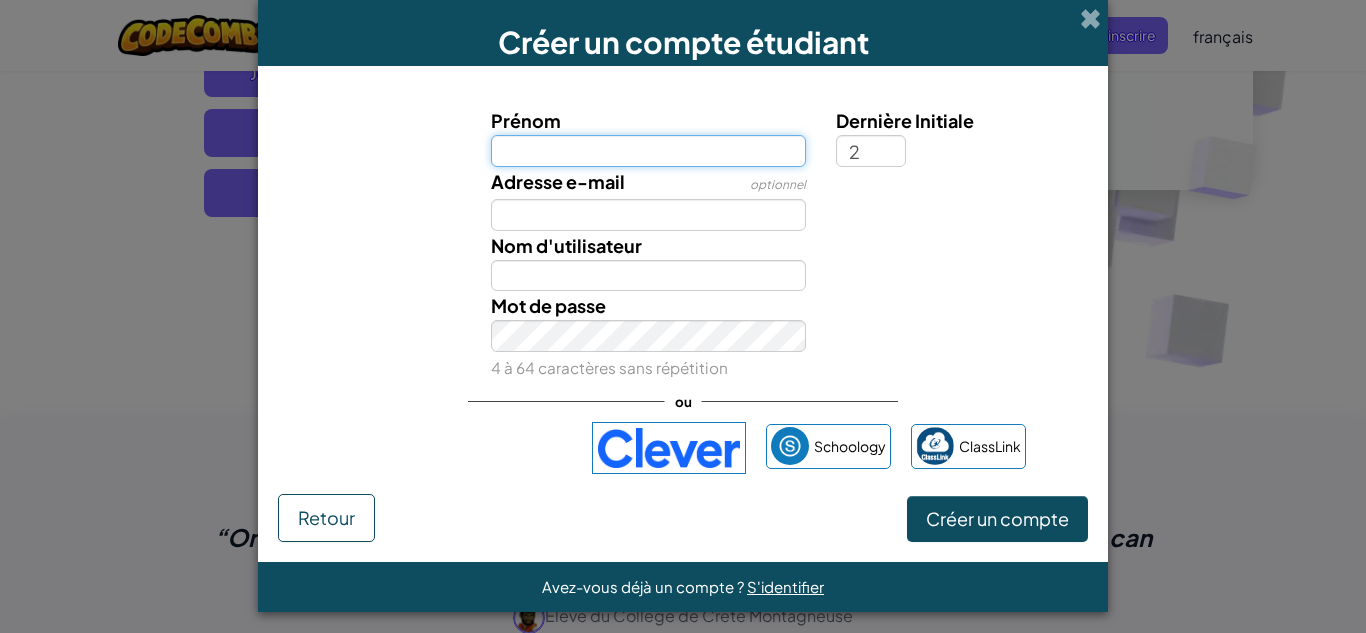 click on "Prénom" at bounding box center (649, 151) 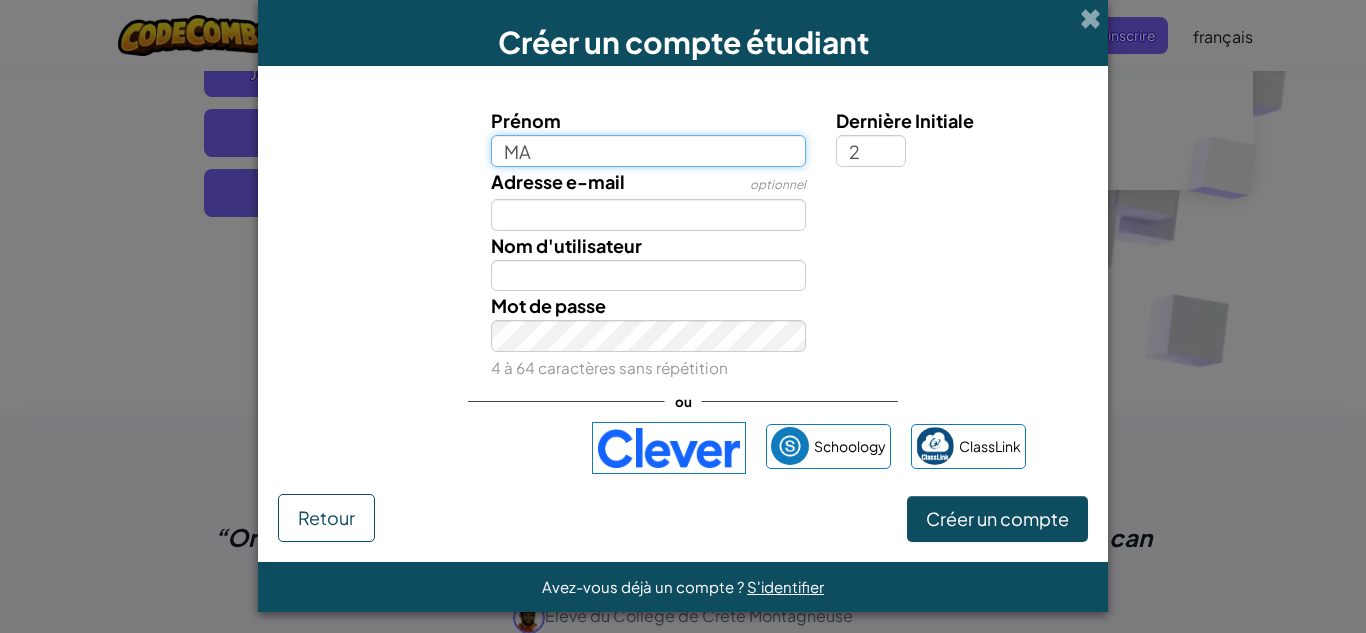 type on "M" 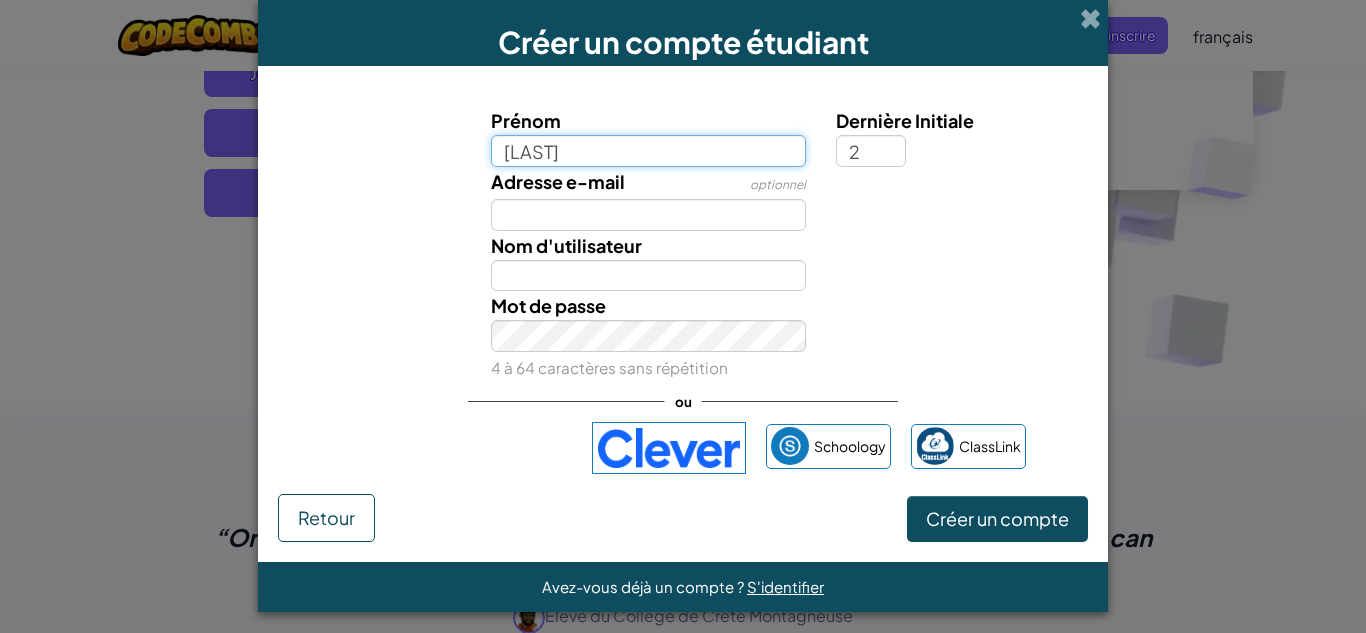 type on "massoudiyahia" 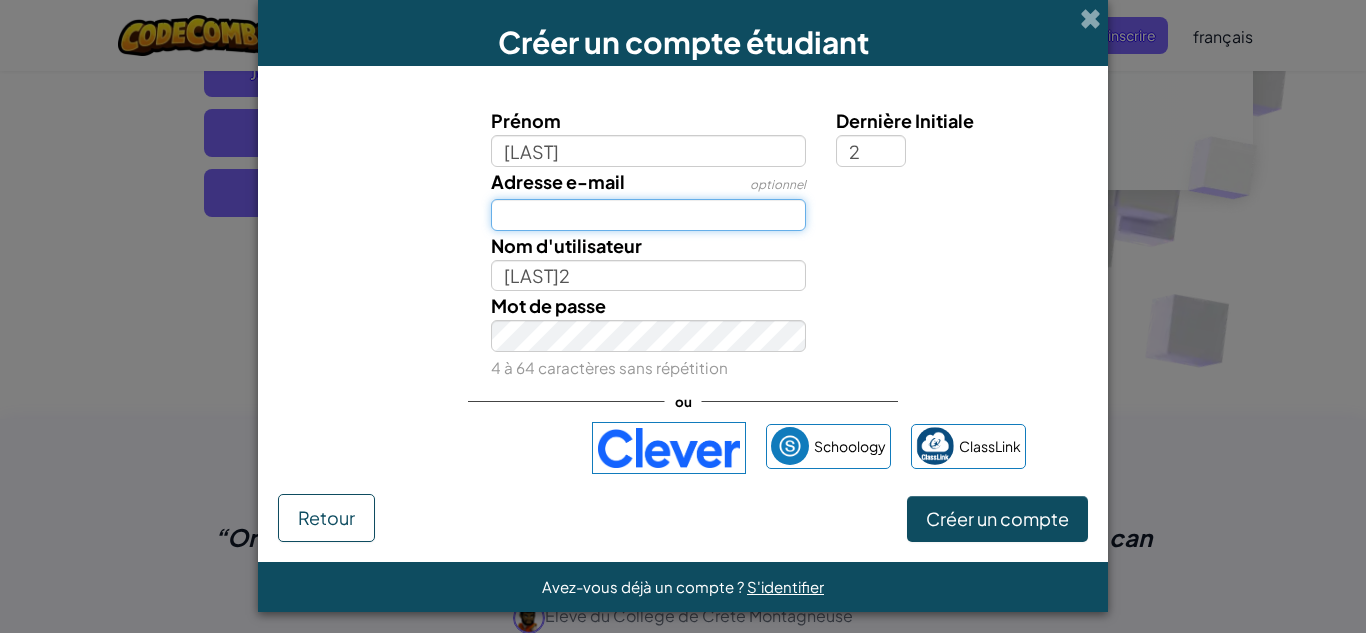click on "Adresse e-mail" at bounding box center [649, 215] 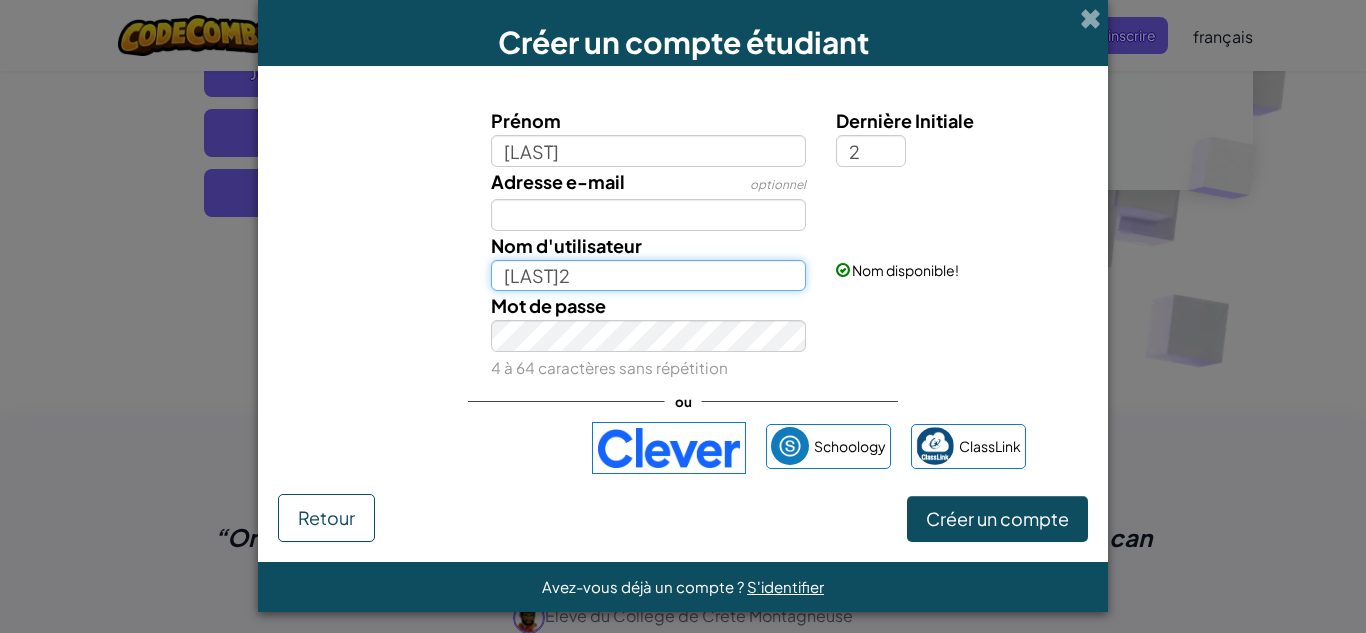 click on "Massoudiyahia2" at bounding box center (649, 276) 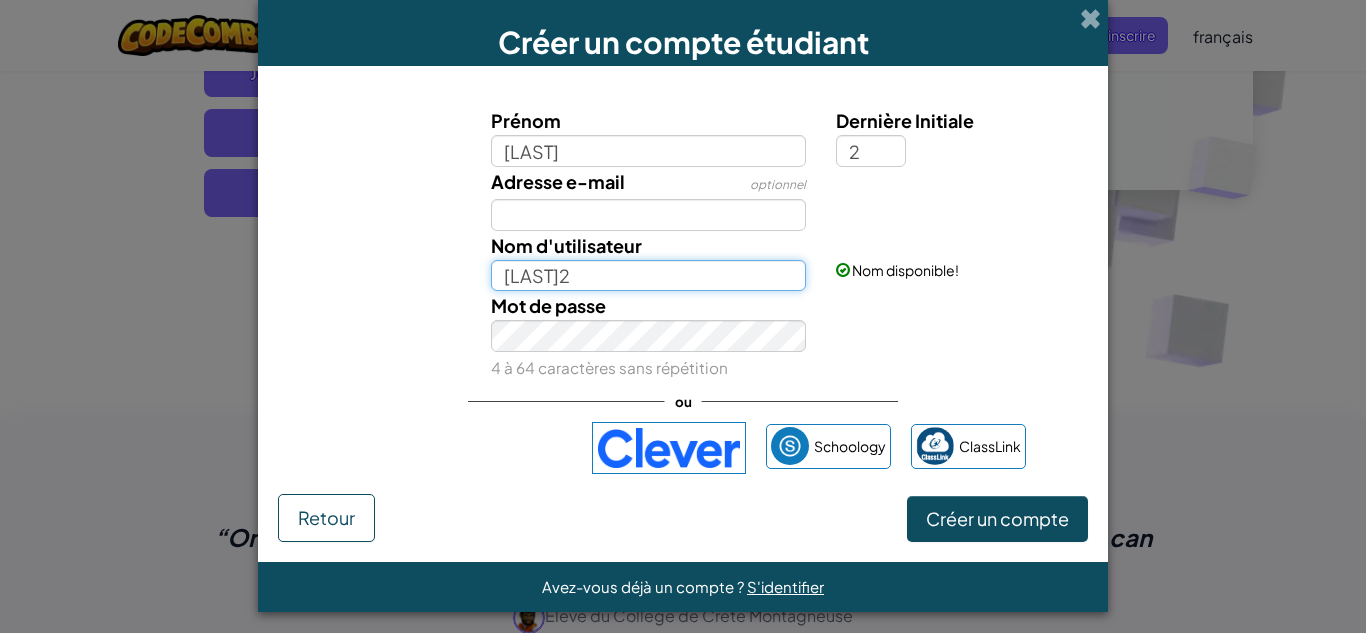 click on "Massoudiyahi2" at bounding box center (649, 276) 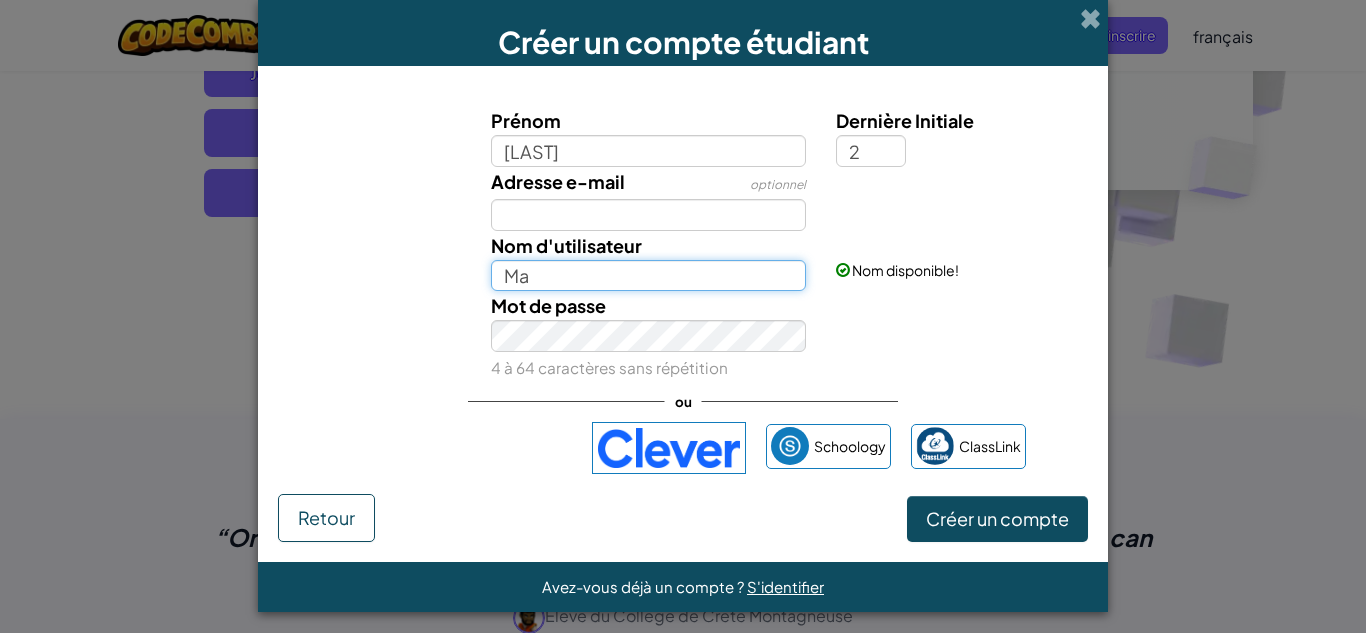 type on "M" 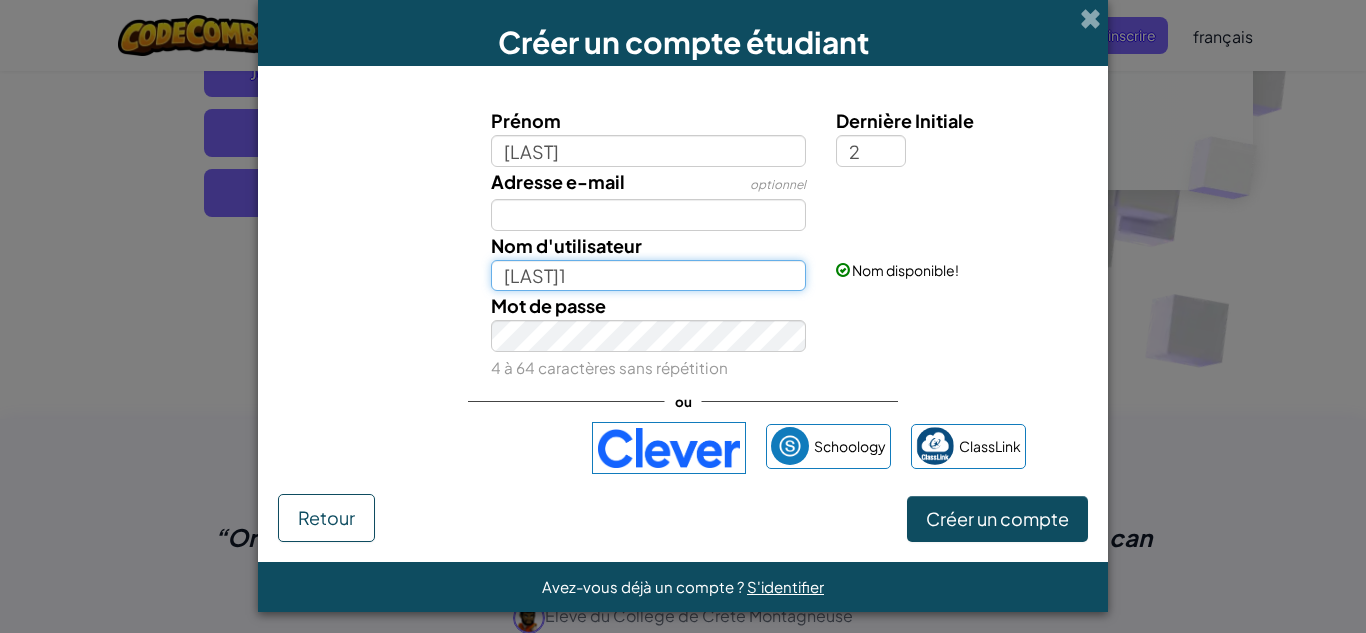type on "MassoudiYahia1" 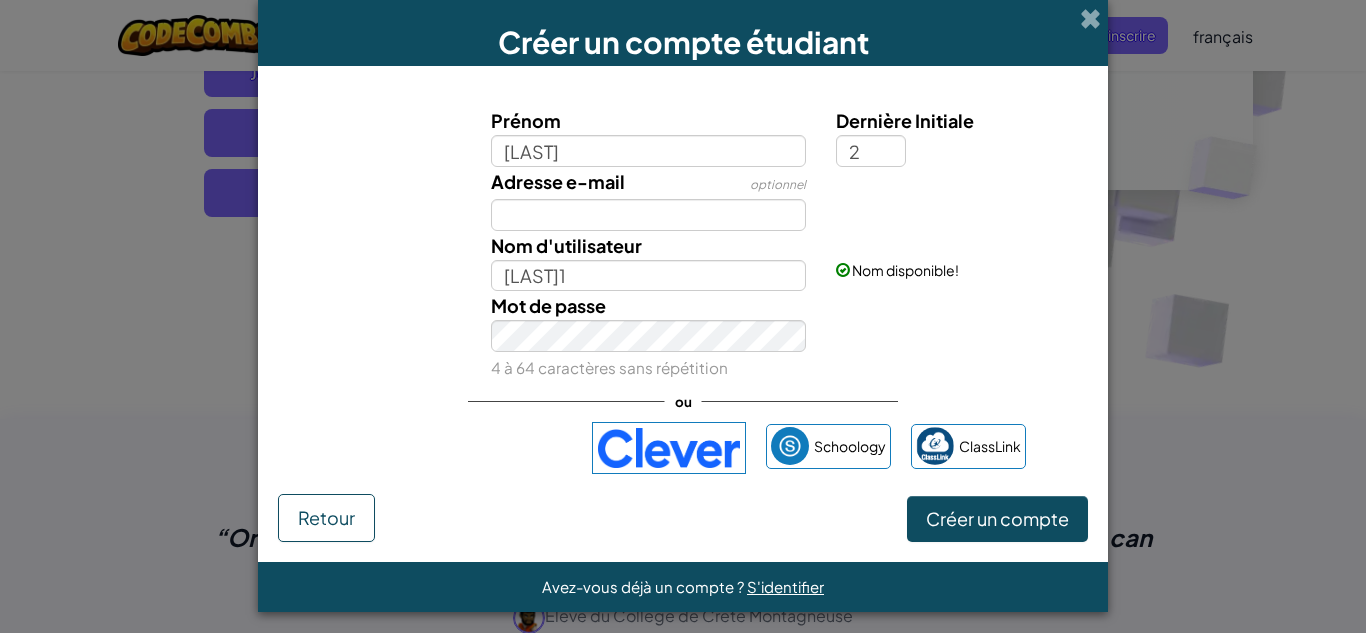 click on "Mot de passe 4 à 64 caractères sans répétition" at bounding box center (683, 336) 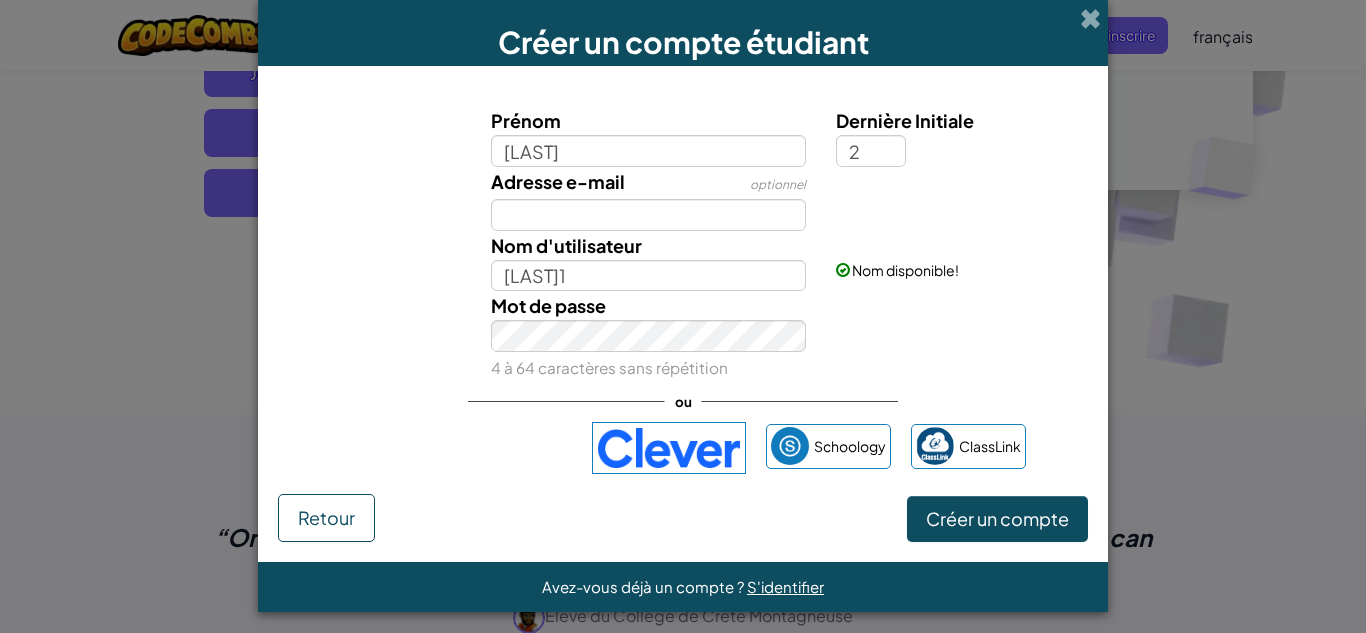 click on "Mot de passe 4 à 64 caractères sans répétition" at bounding box center (649, 336) 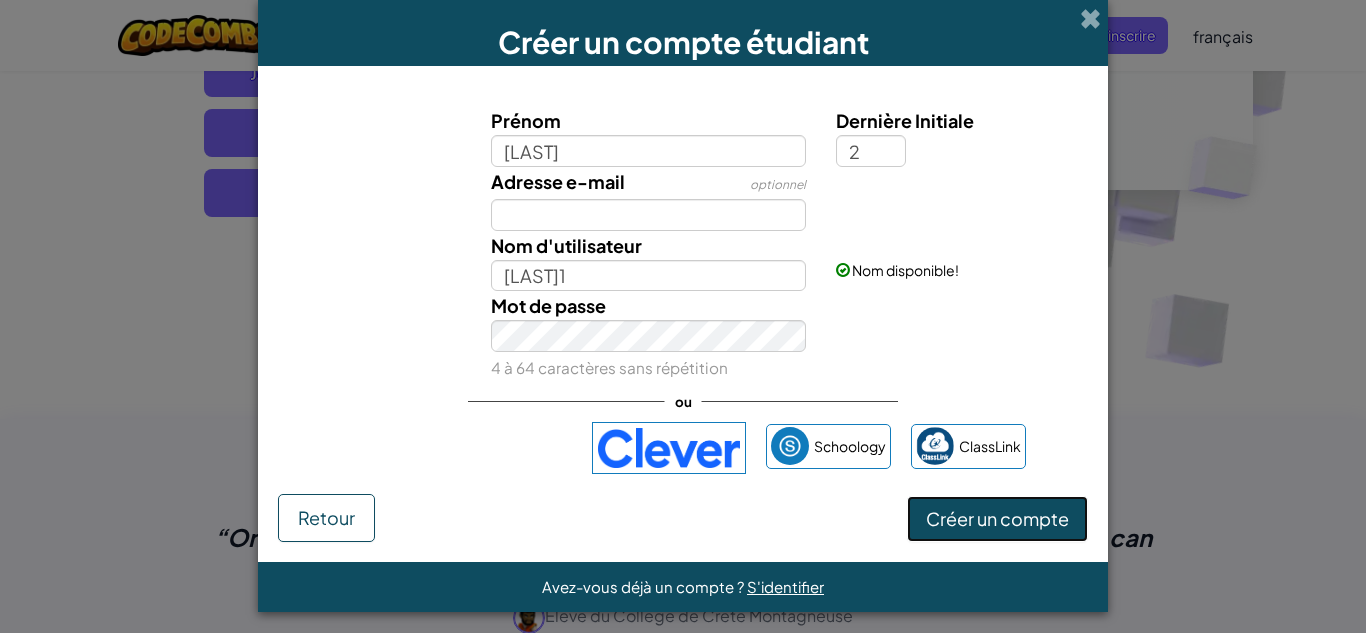 click on "Créer un compte" at bounding box center (997, 518) 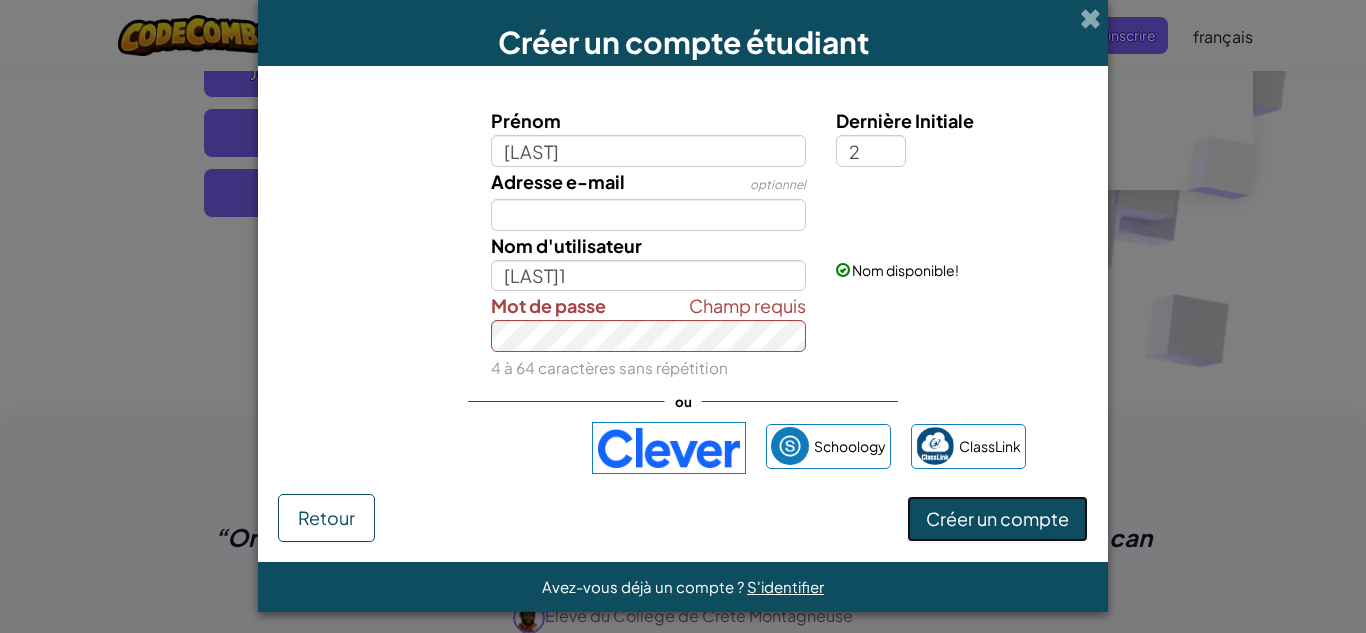 click on "Créer un compte" at bounding box center [997, 518] 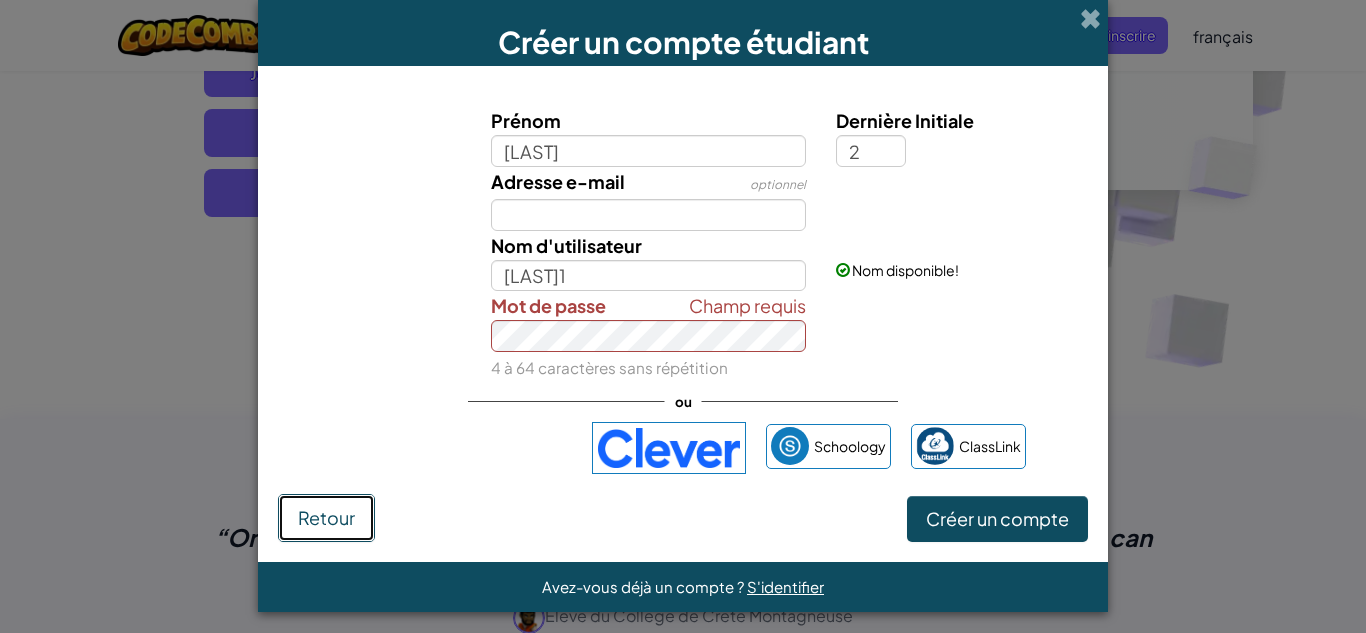 drag, startPoint x: 979, startPoint y: 524, endPoint x: 323, endPoint y: 519, distance: 656.01904 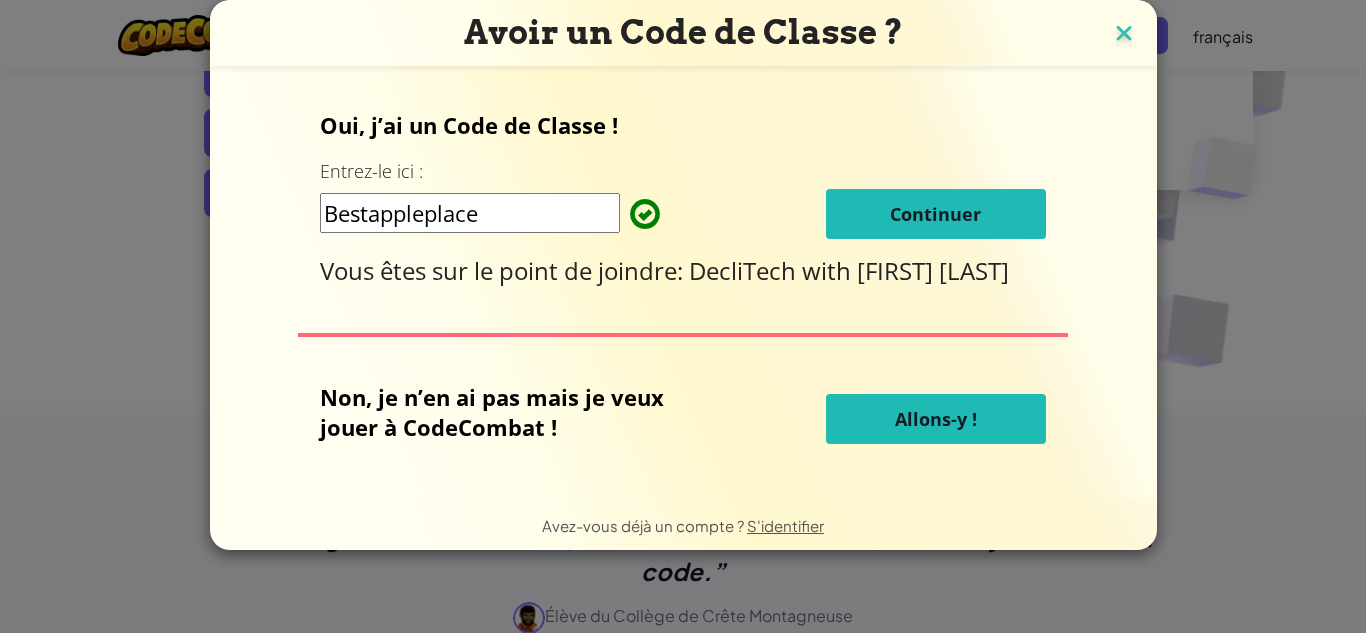 click at bounding box center (1124, 35) 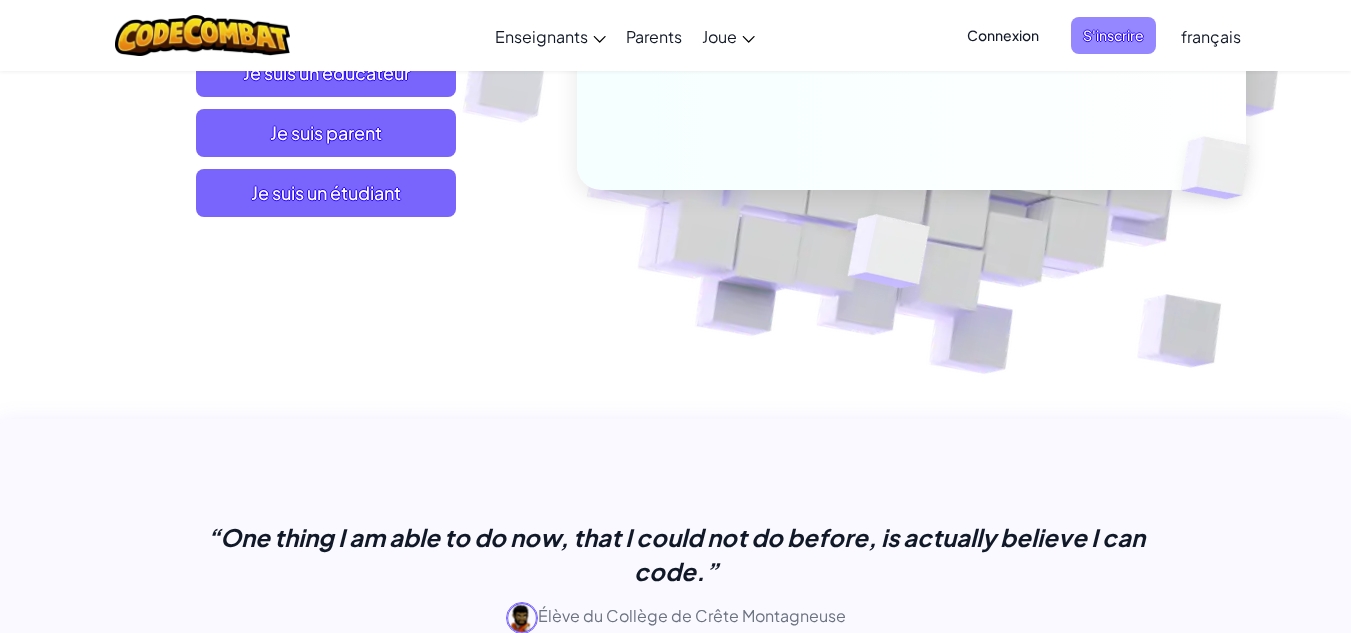 click on "S'inscrire" at bounding box center [1113, 35] 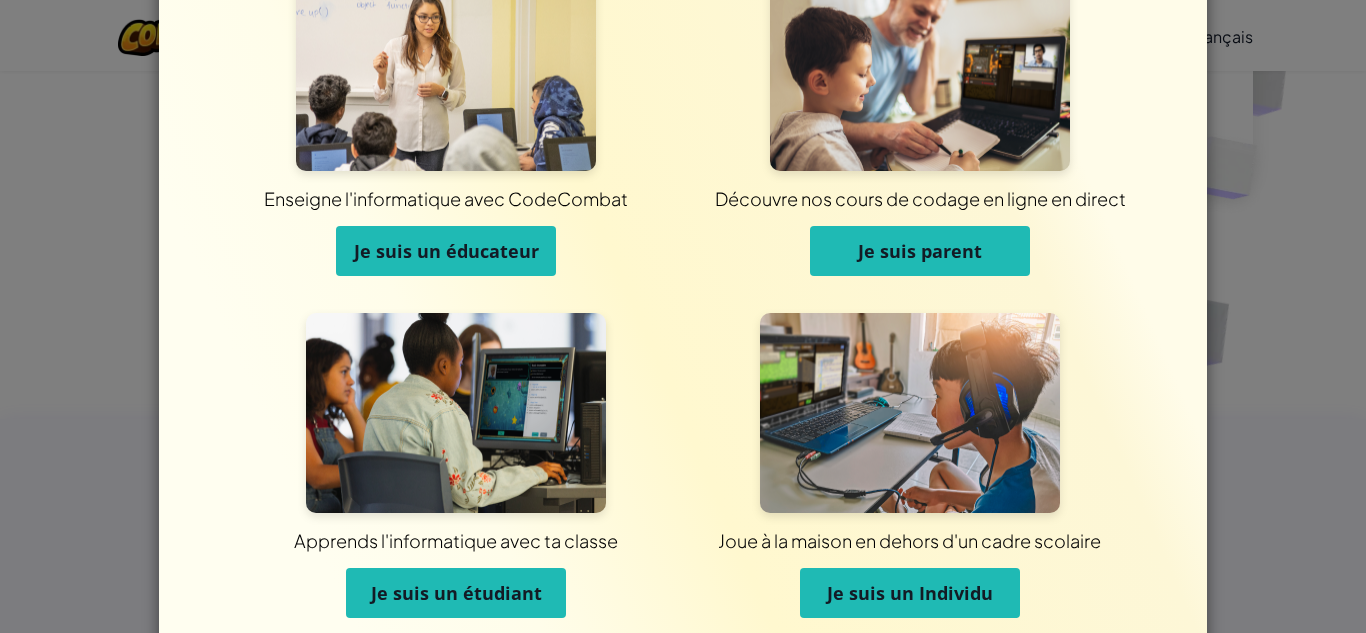 scroll, scrollTop: 114, scrollLeft: 0, axis: vertical 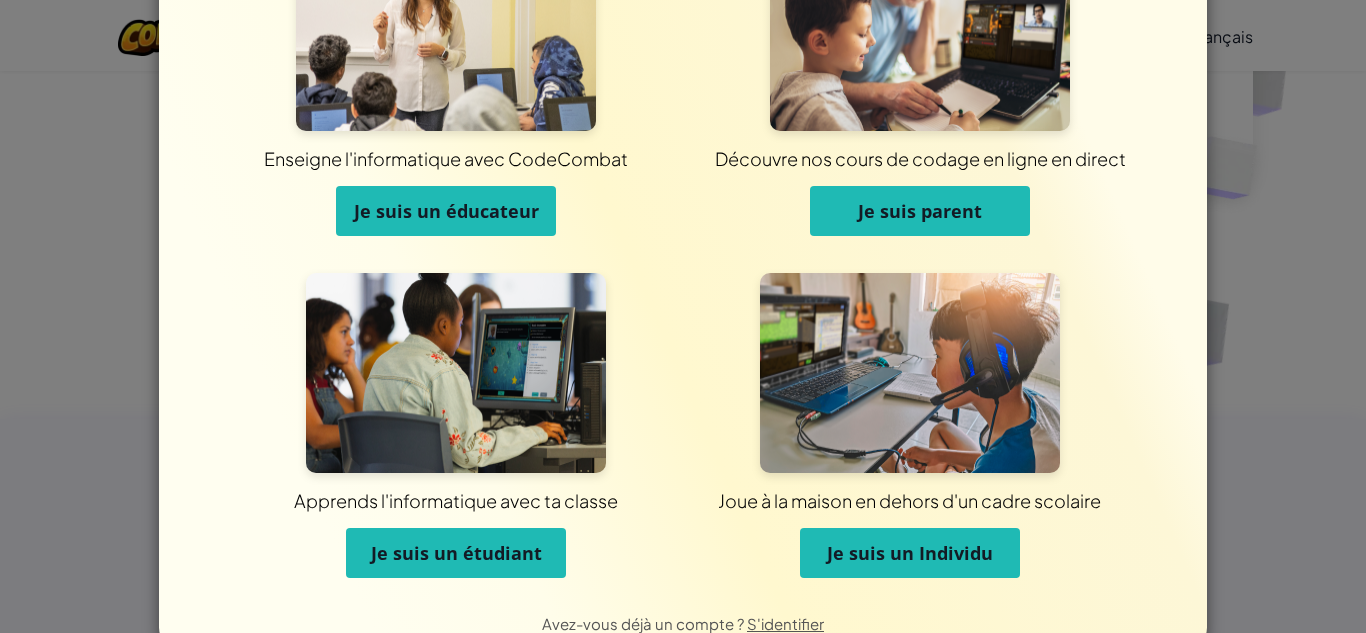 click on "Je suis un étudiant" at bounding box center (456, 553) 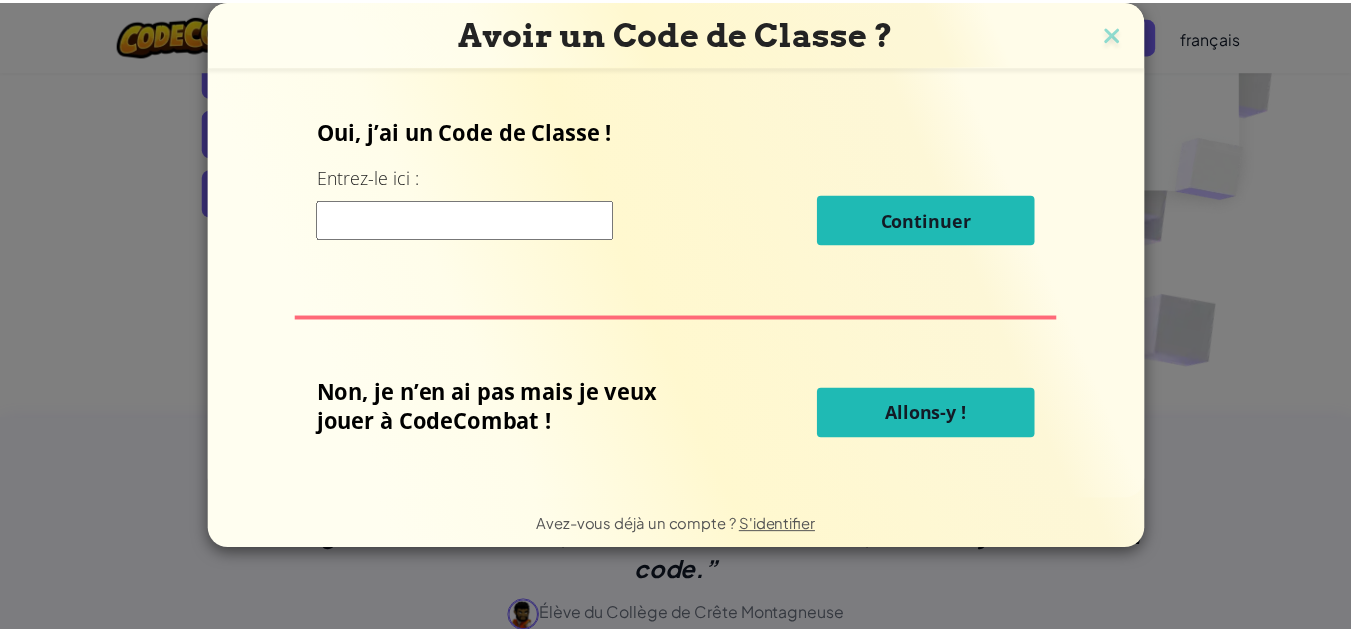 scroll, scrollTop: 0, scrollLeft: 0, axis: both 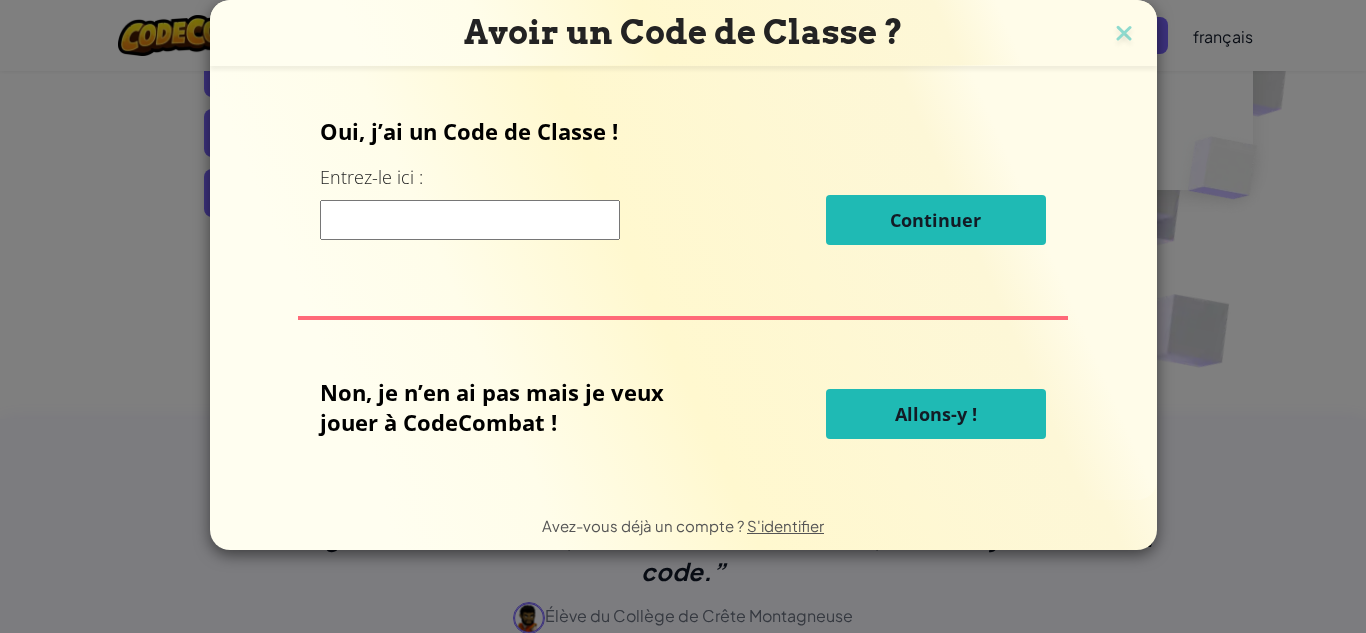 click on "Avoir un Code de Classe ?" at bounding box center [683, 32] 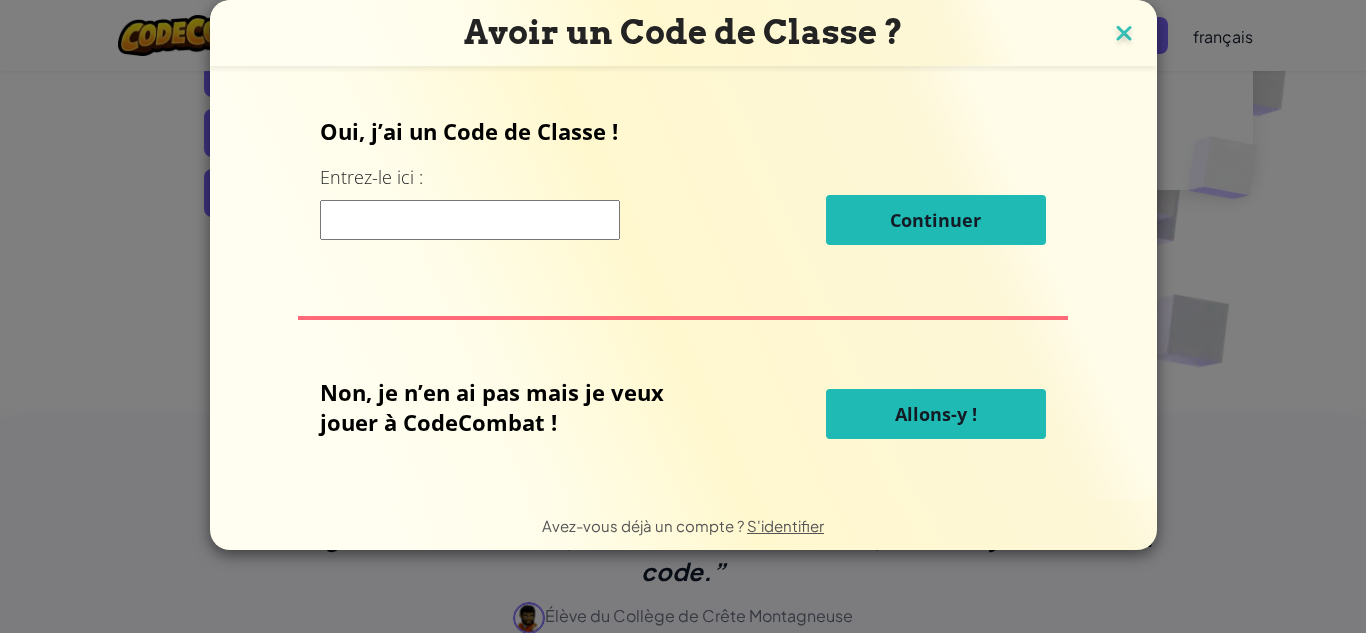 click at bounding box center [1124, 35] 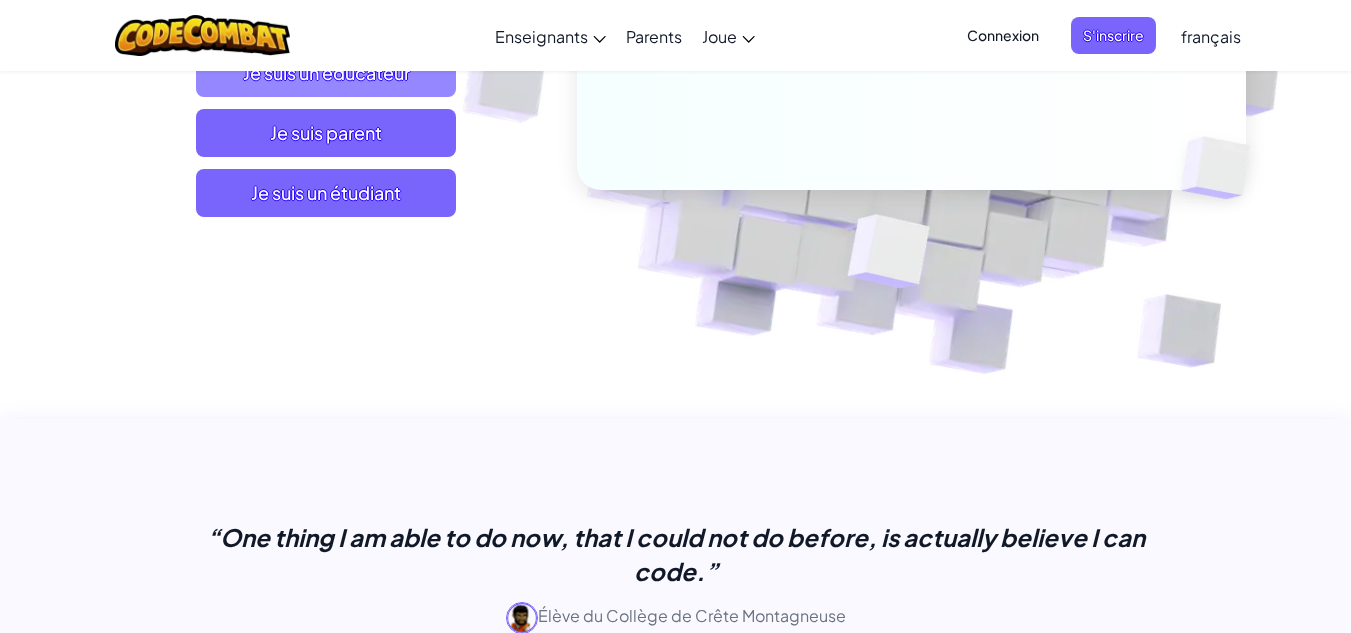 click on "Je suis un éducateur" at bounding box center [326, 73] 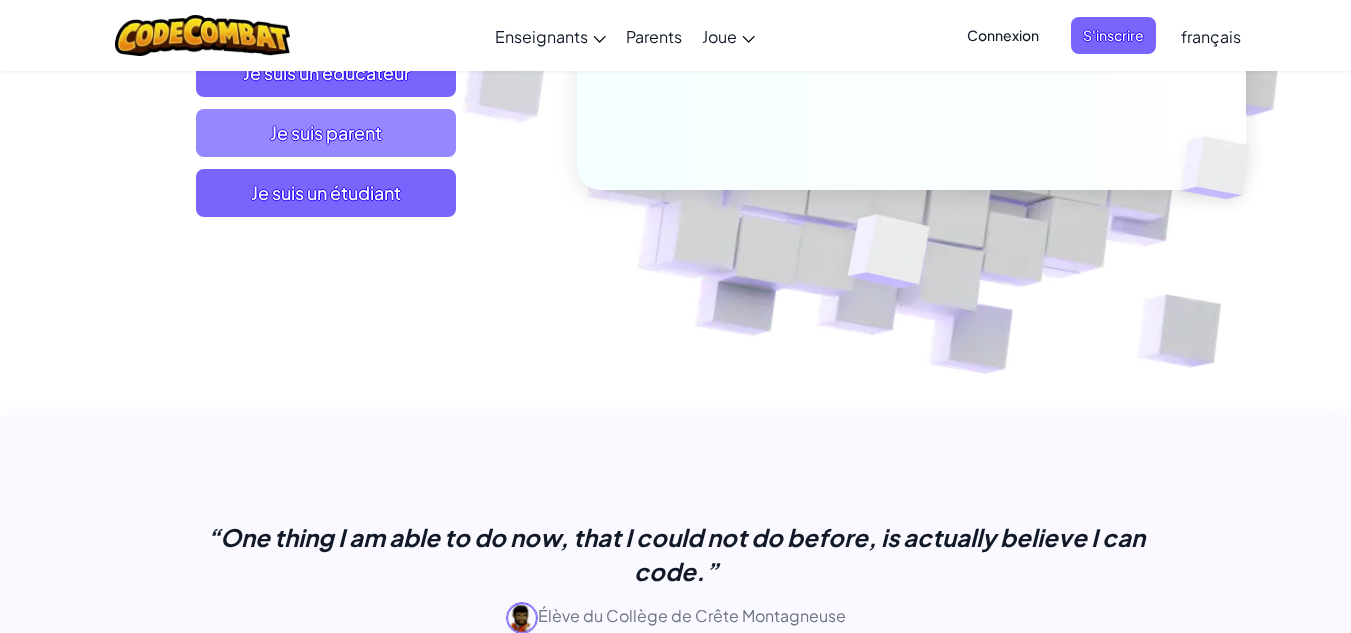 click on "Je suis parent" at bounding box center [326, 133] 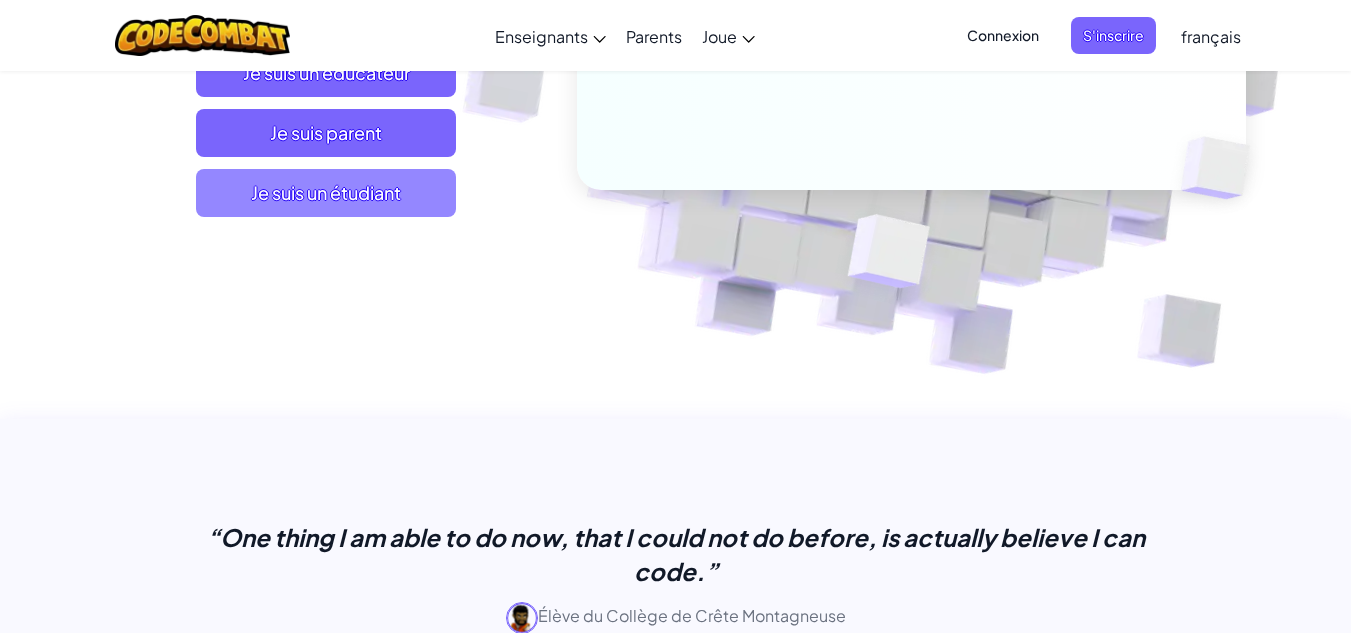 click on "Je suis un étudiant" at bounding box center (326, 193) 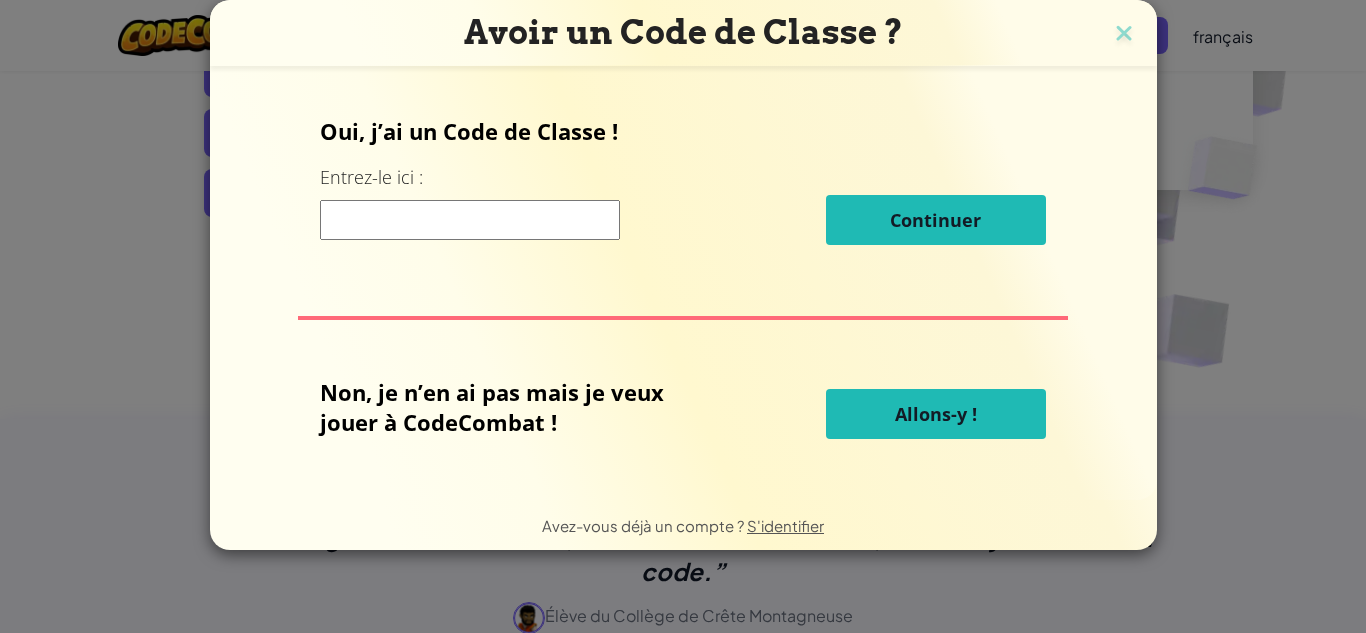 click at bounding box center (470, 220) 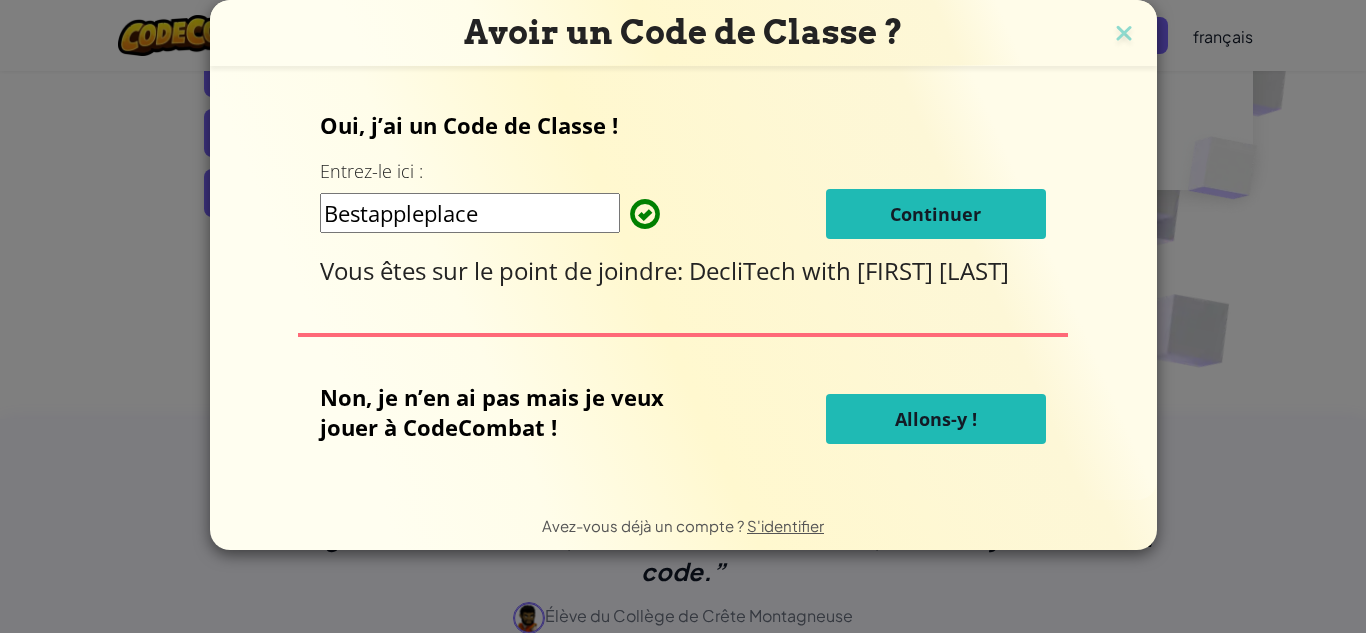 drag, startPoint x: 903, startPoint y: 211, endPoint x: 767, endPoint y: 229, distance: 137.186 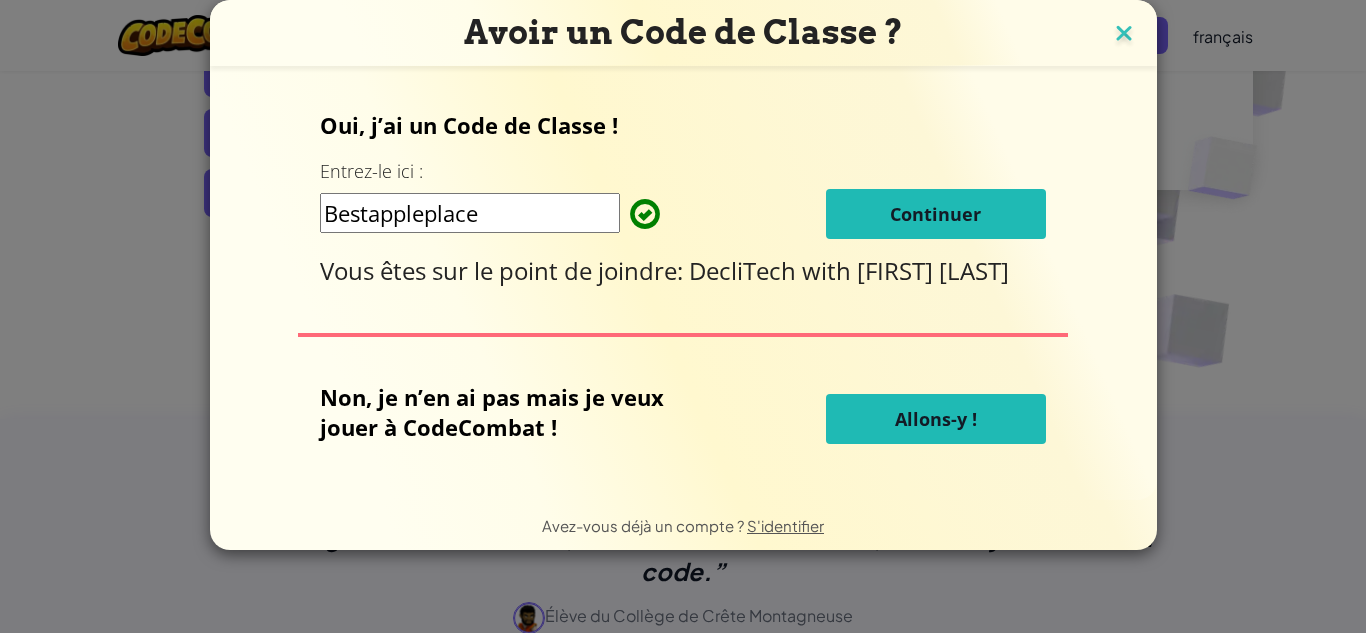 click at bounding box center (1124, 35) 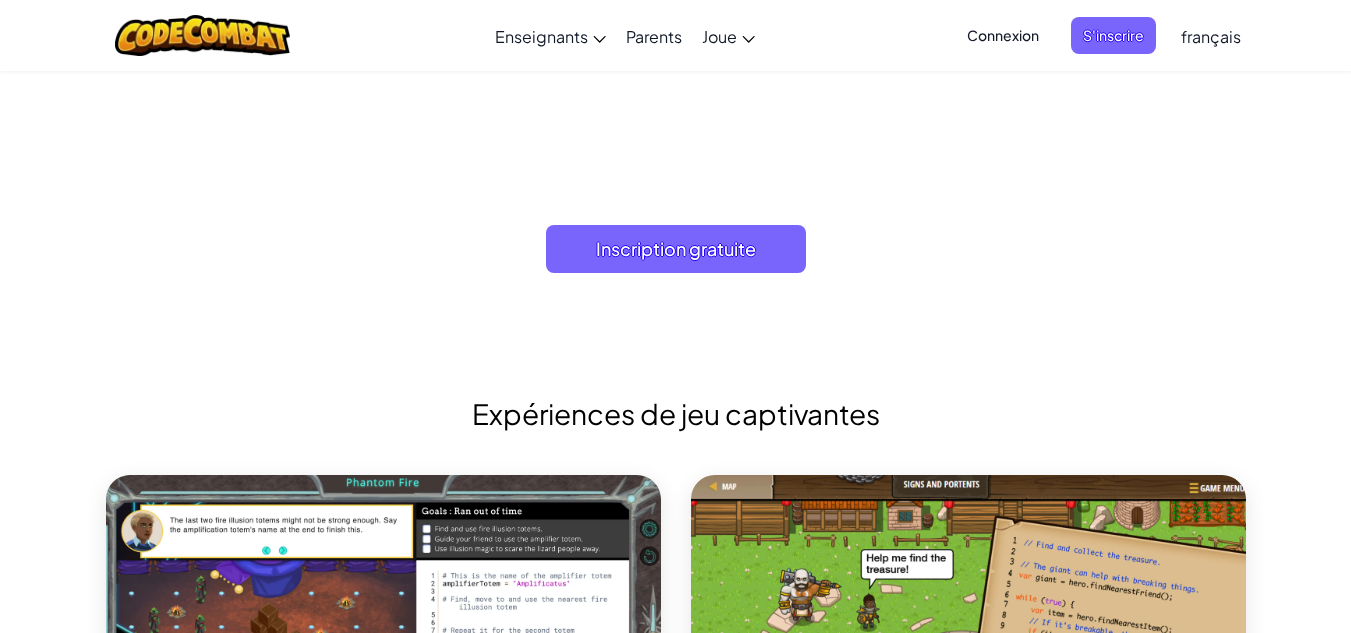 scroll, scrollTop: 0, scrollLeft: 0, axis: both 